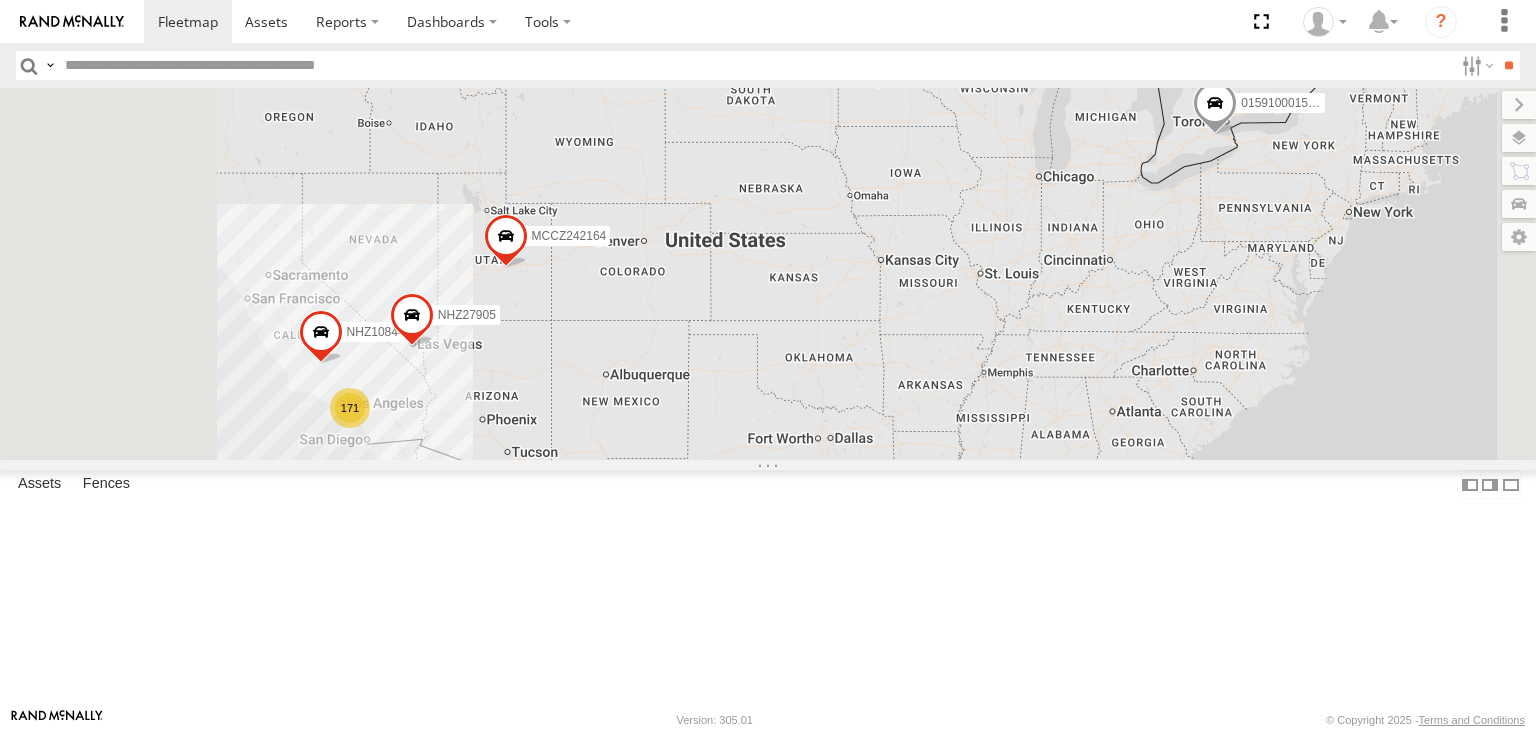 scroll, scrollTop: 0, scrollLeft: 0, axis: both 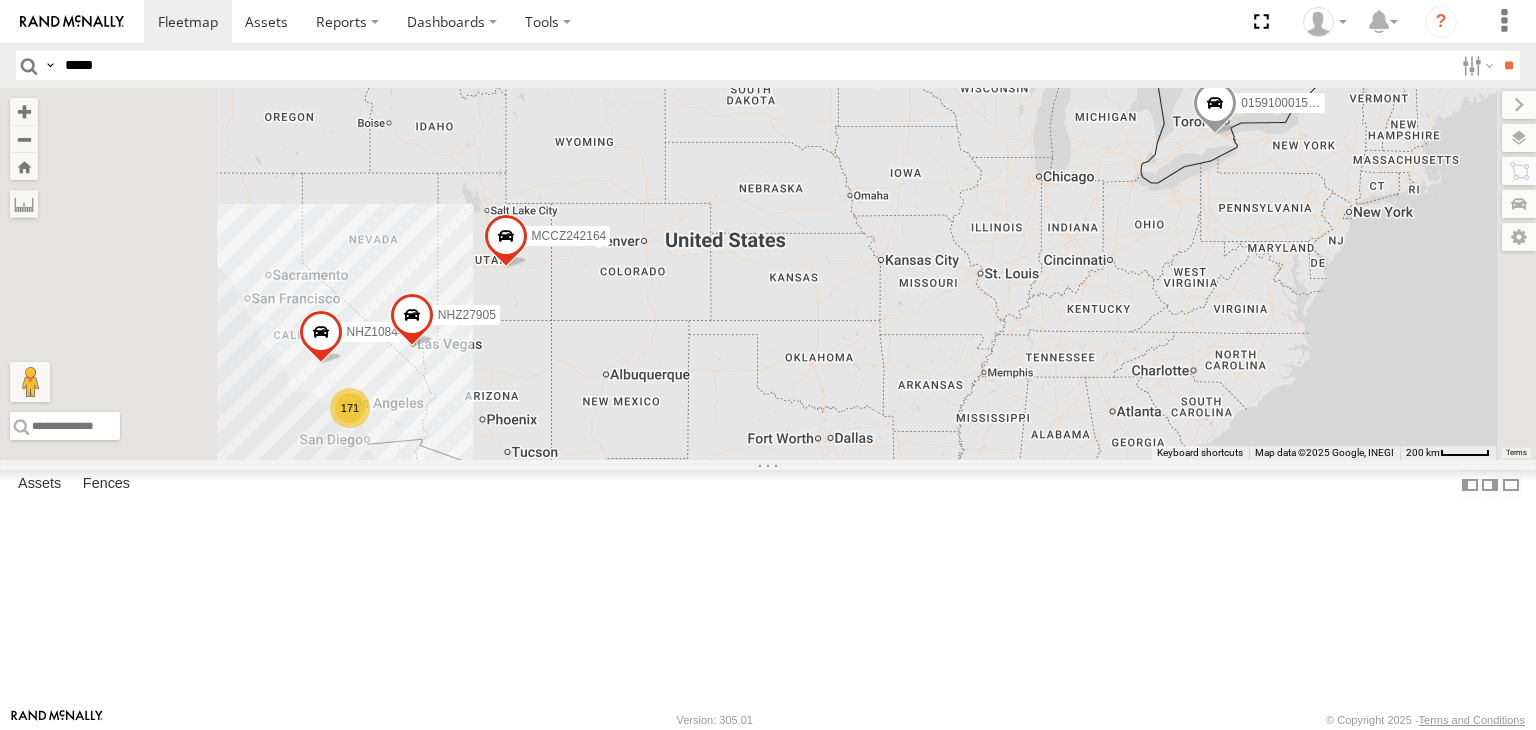 click on "**" at bounding box center (1508, 65) 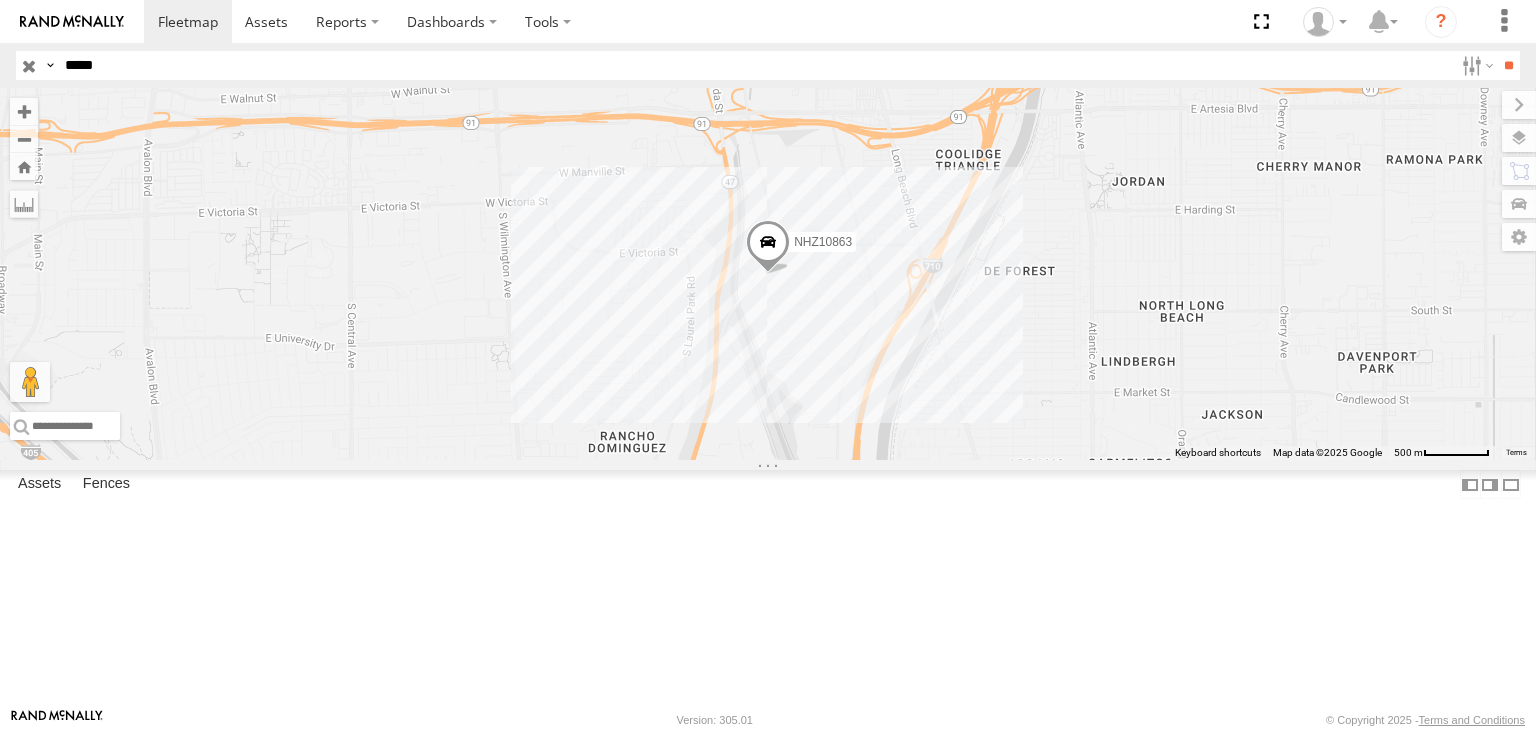 click on "*****" at bounding box center [755, 65] 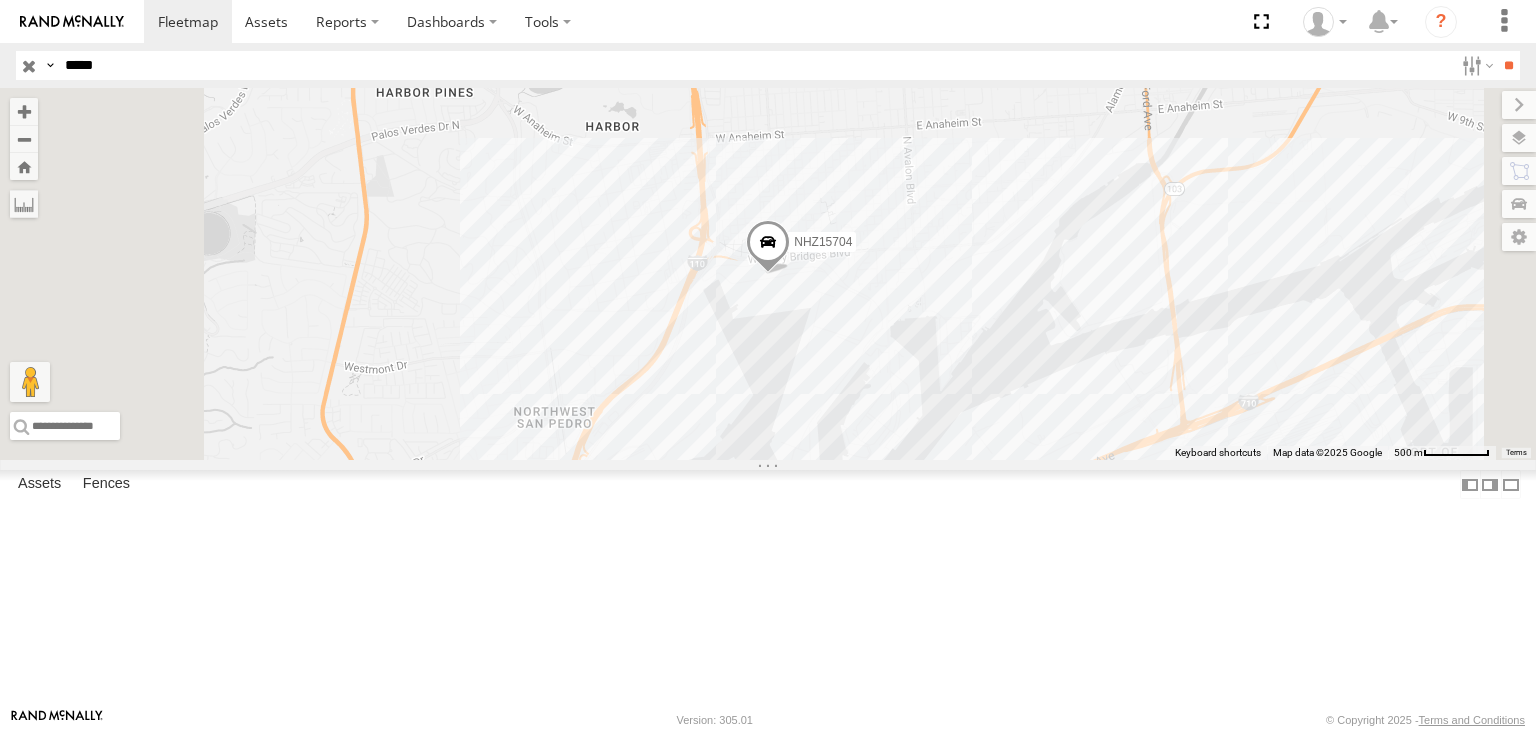 click on "Video" at bounding box center [0, 0] 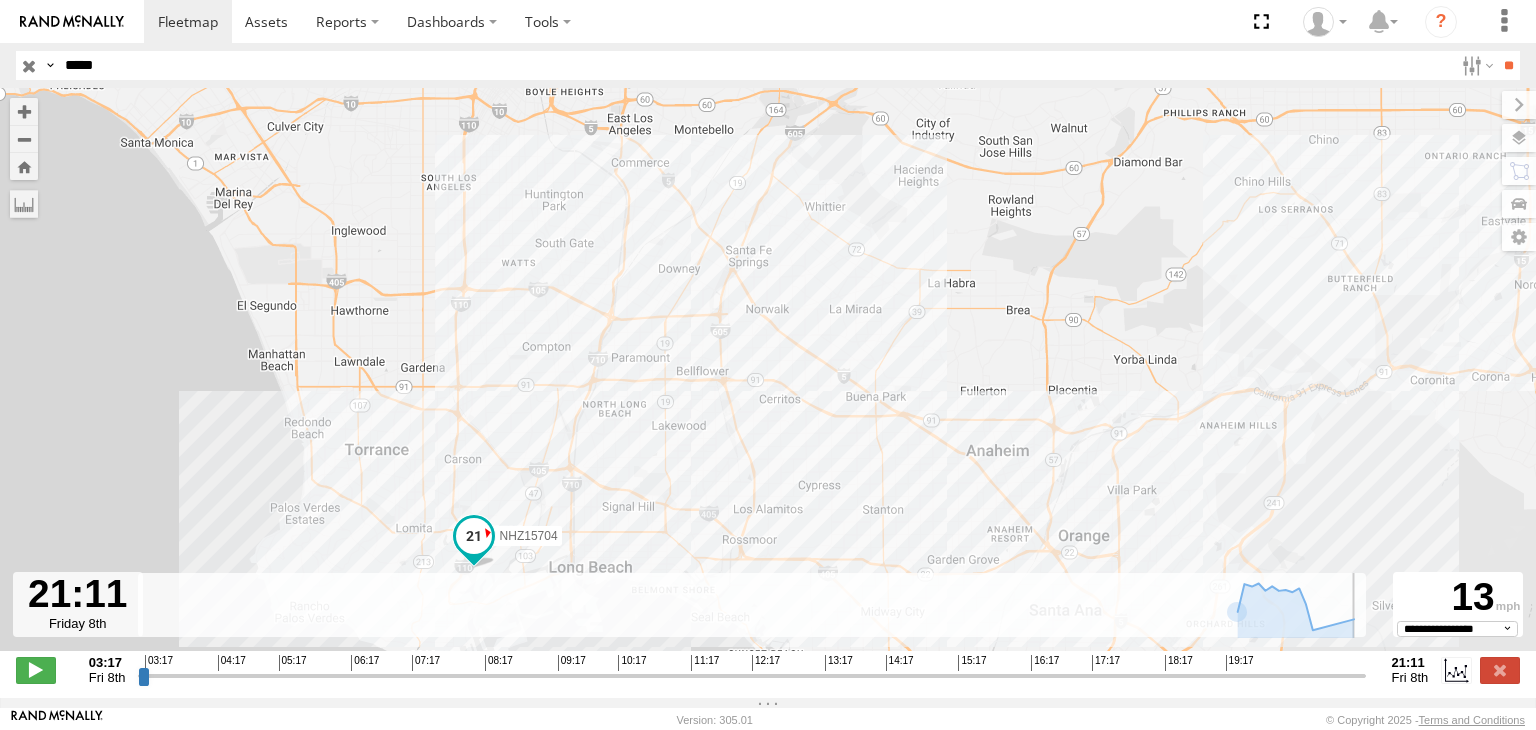 drag, startPoint x: 142, startPoint y: 682, endPoint x: 1449, endPoint y: 655, distance: 1307.2788 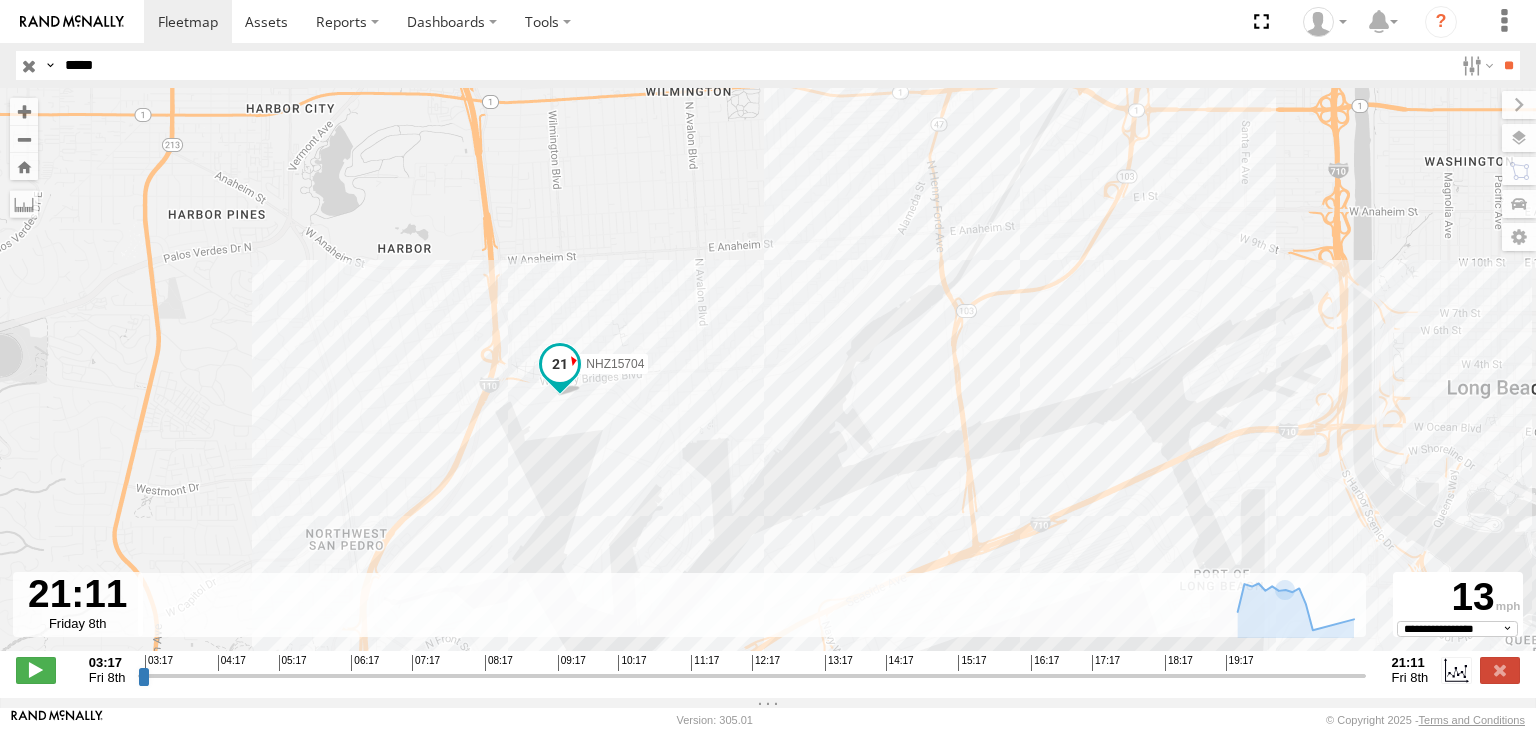 drag, startPoint x: 413, startPoint y: 518, endPoint x: 781, endPoint y: 233, distance: 465.4557 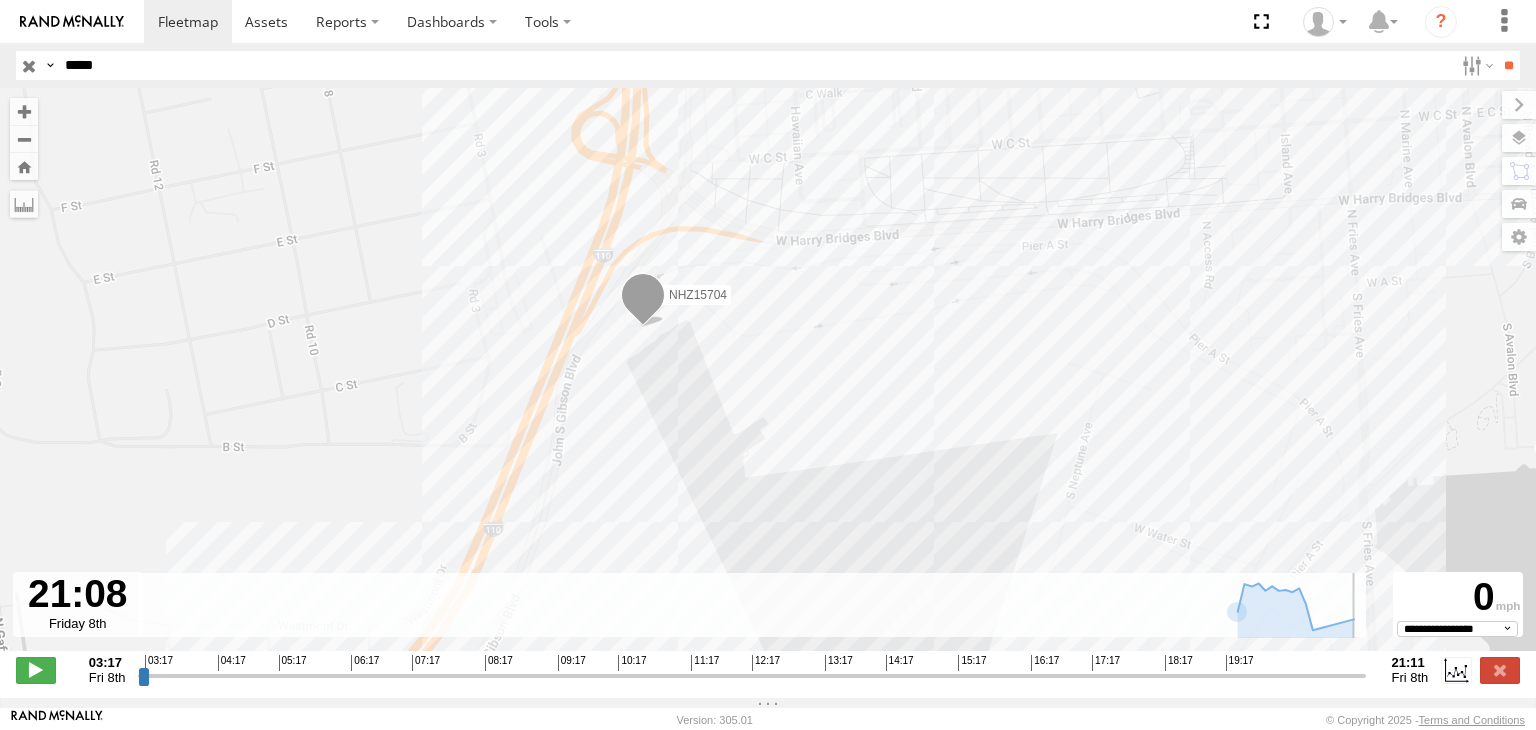 type on "**********" 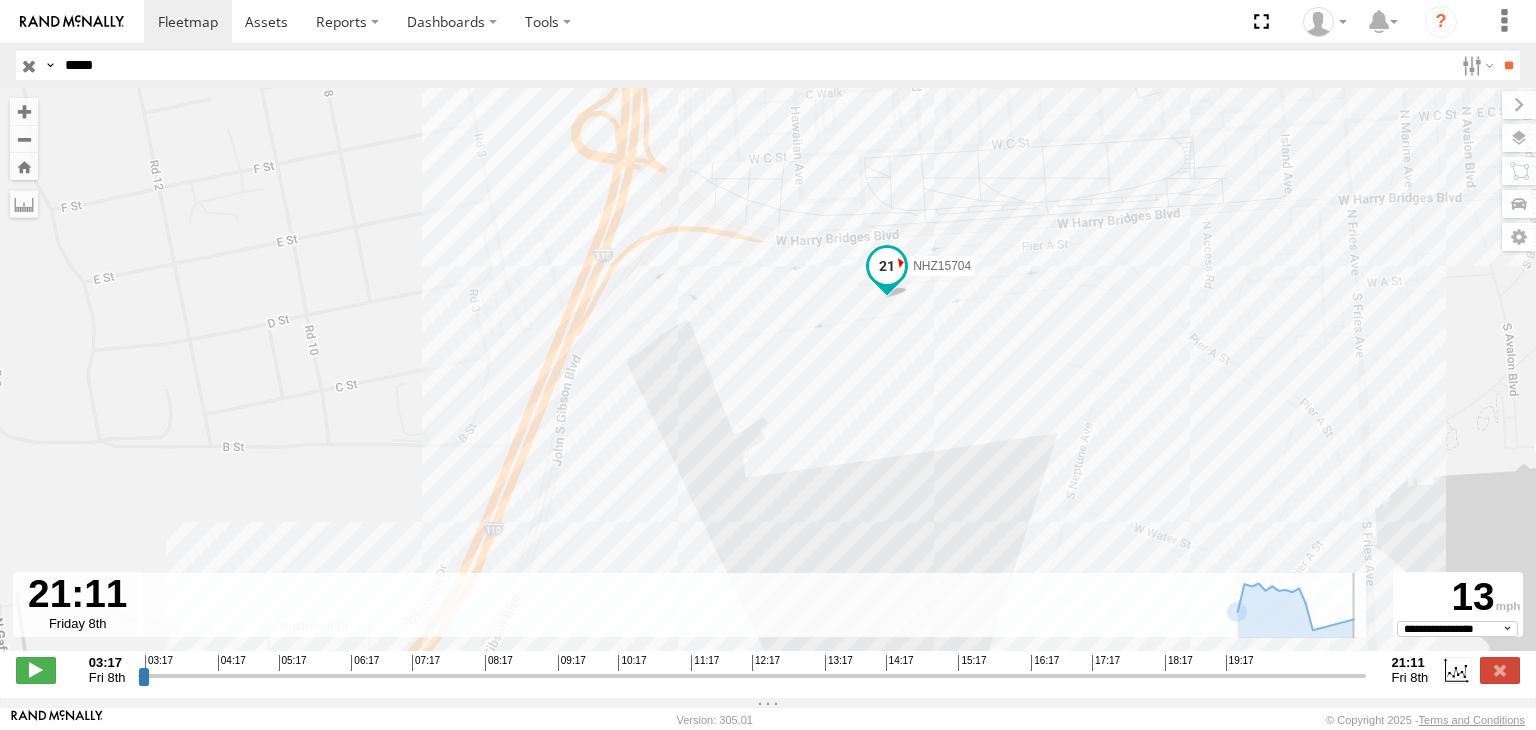 drag, startPoint x: 1361, startPoint y: 690, endPoint x: 1391, endPoint y: 685, distance: 30.413813 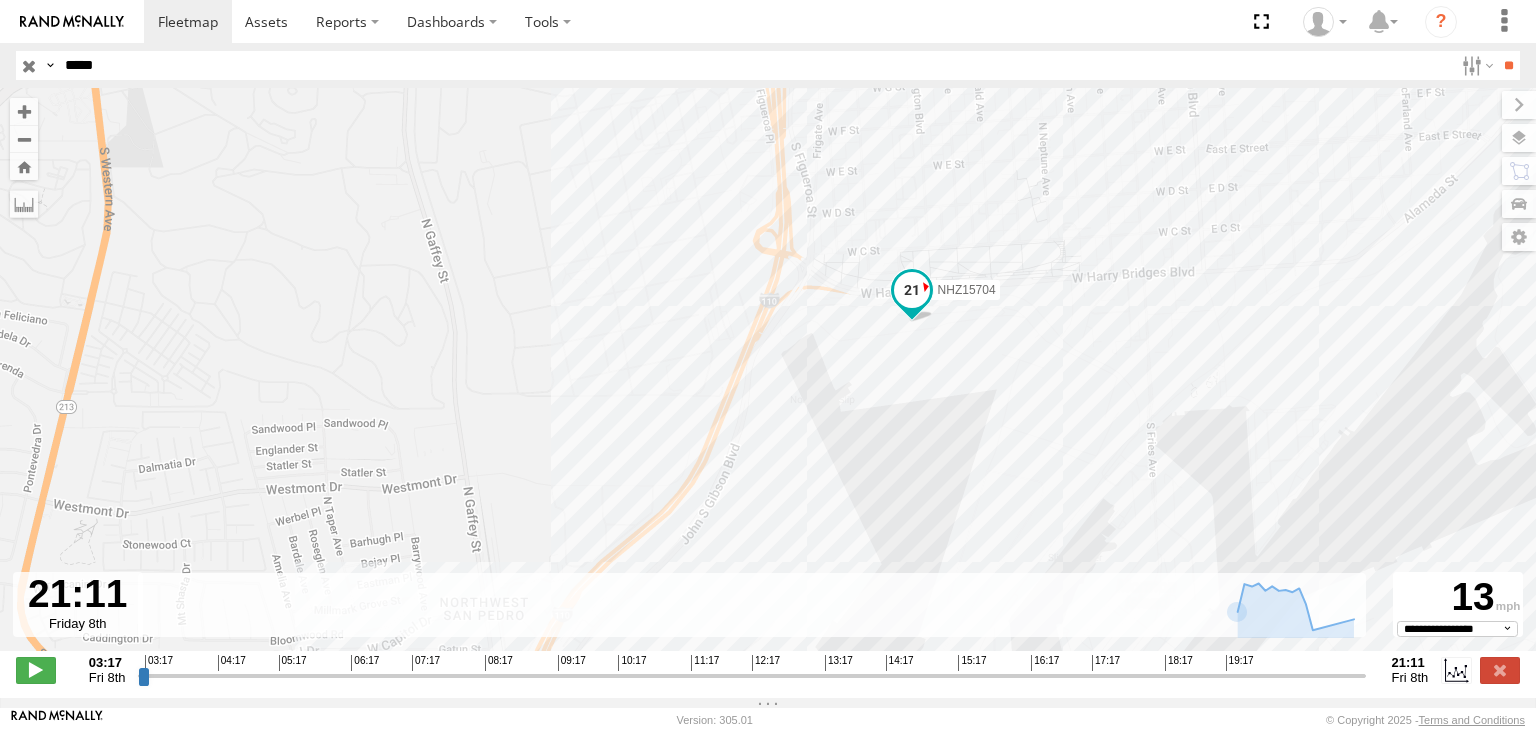 drag, startPoint x: 76, startPoint y: 57, endPoint x: 112, endPoint y: 61, distance: 36.221542 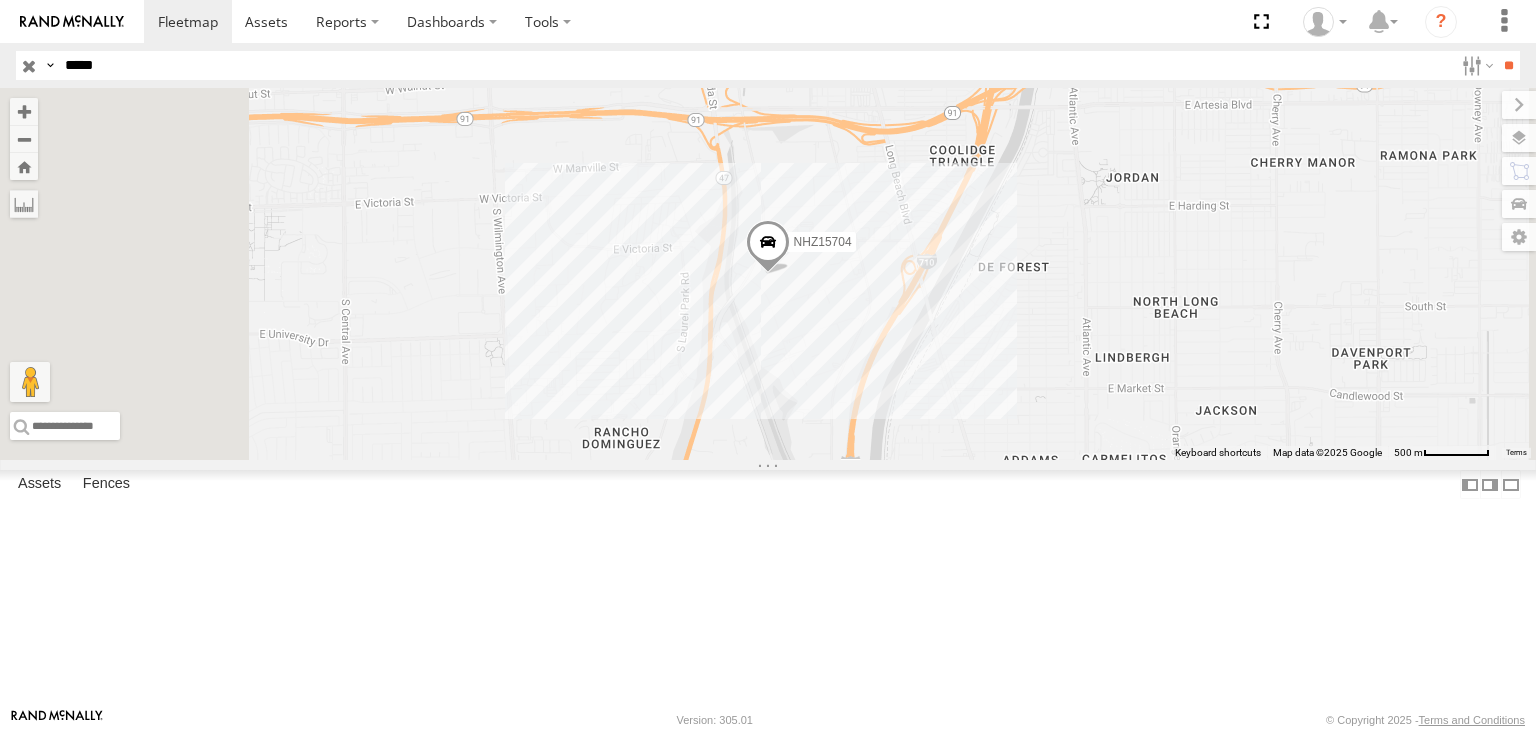 click on "*****" at bounding box center (755, 65) 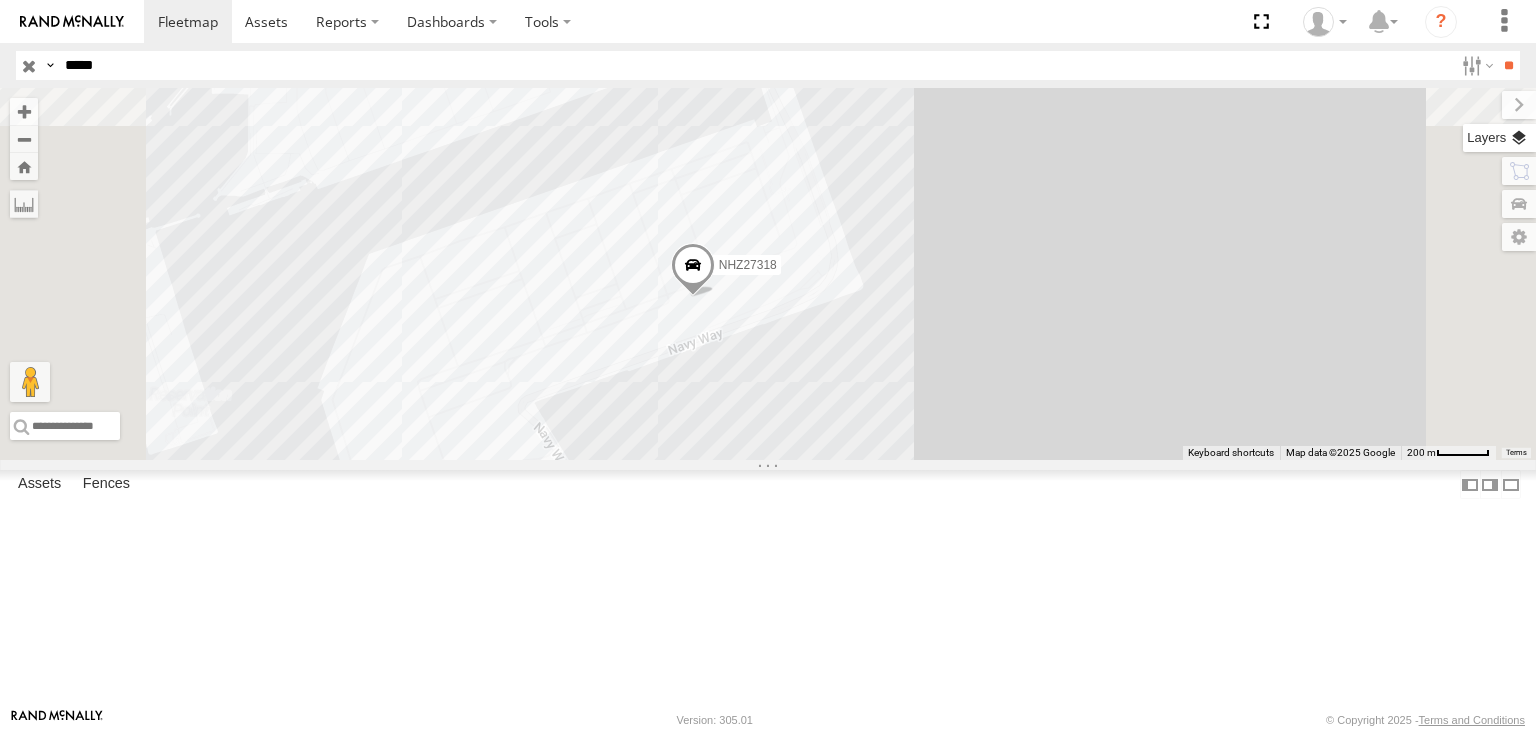 click at bounding box center (1499, 138) 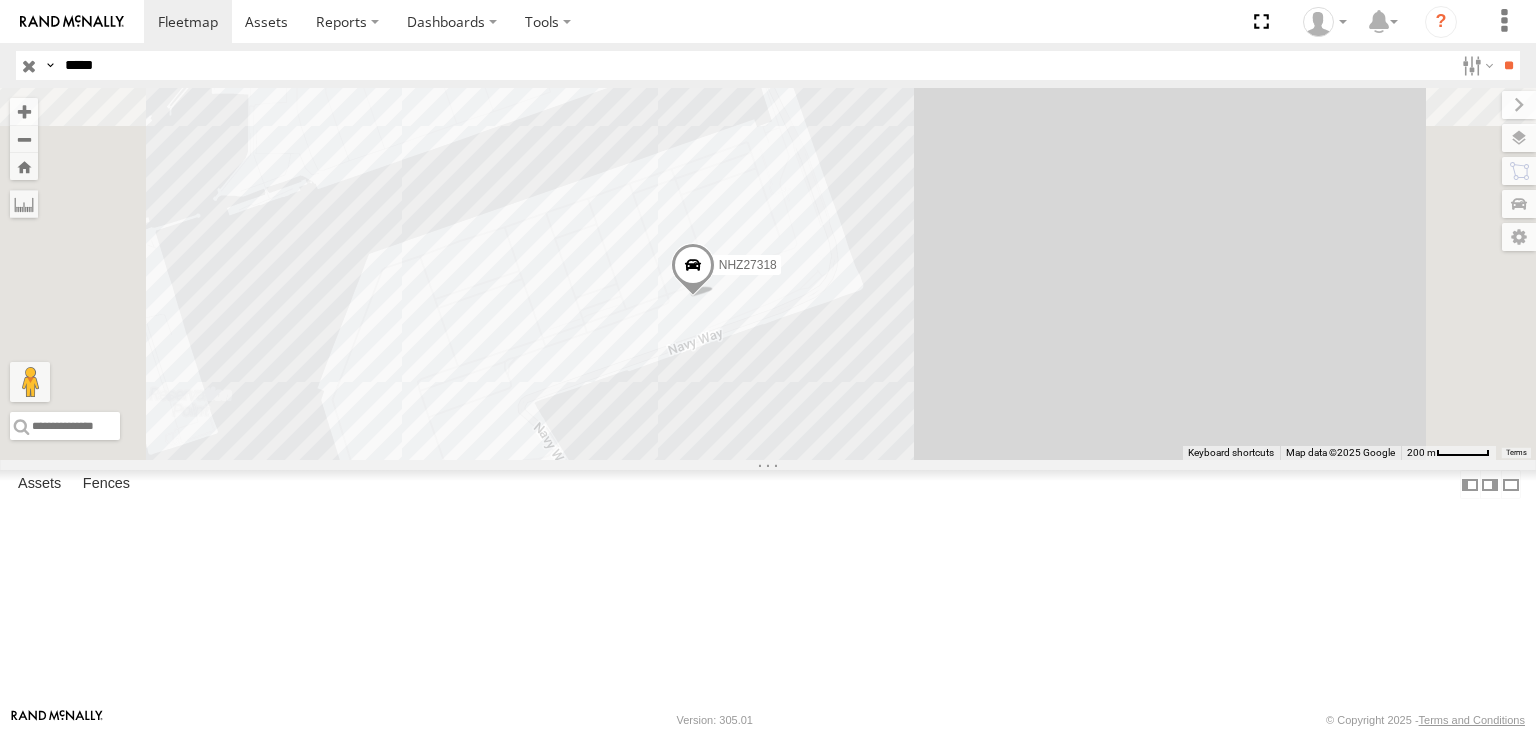 click on "Basemaps" at bounding box center [0, 0] 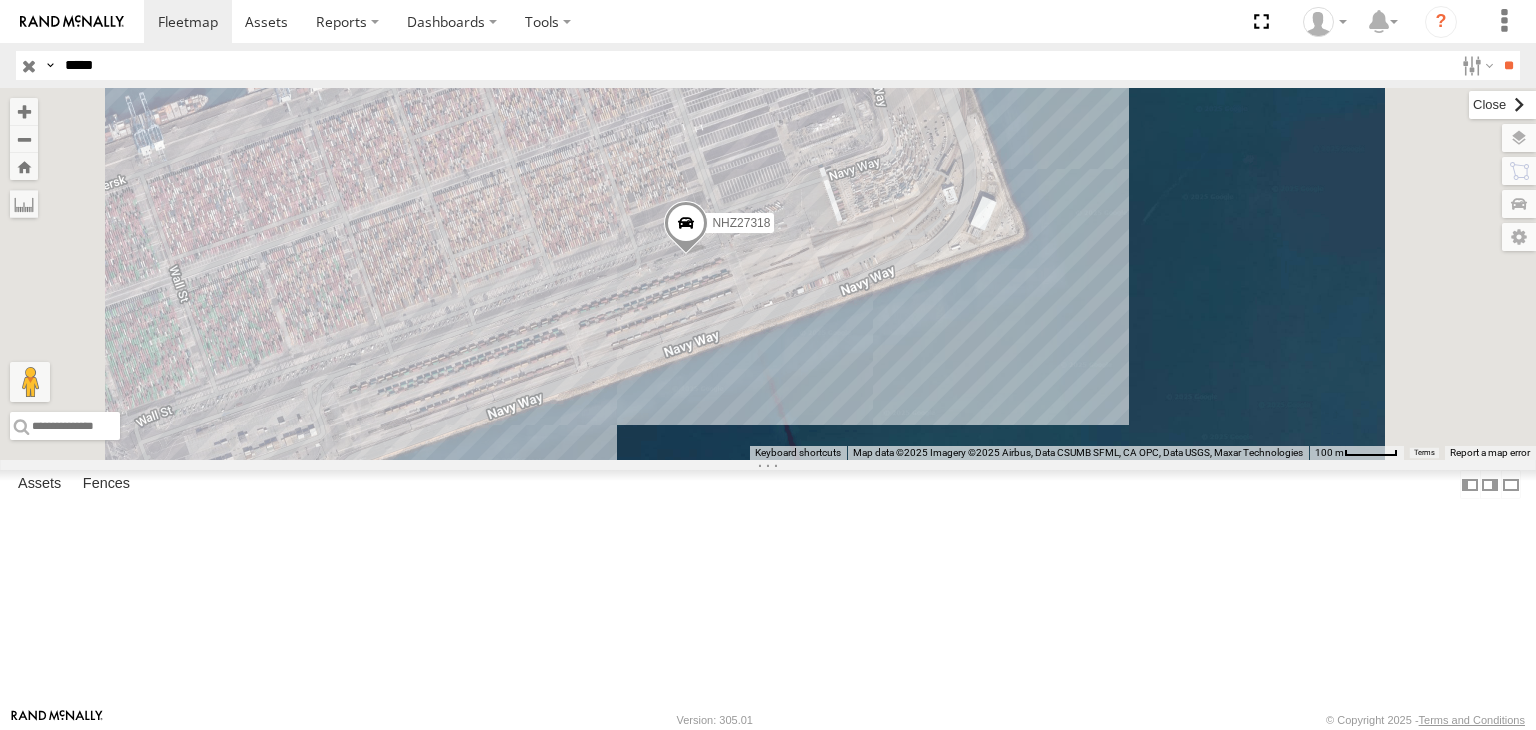 click at bounding box center [1502, 105] 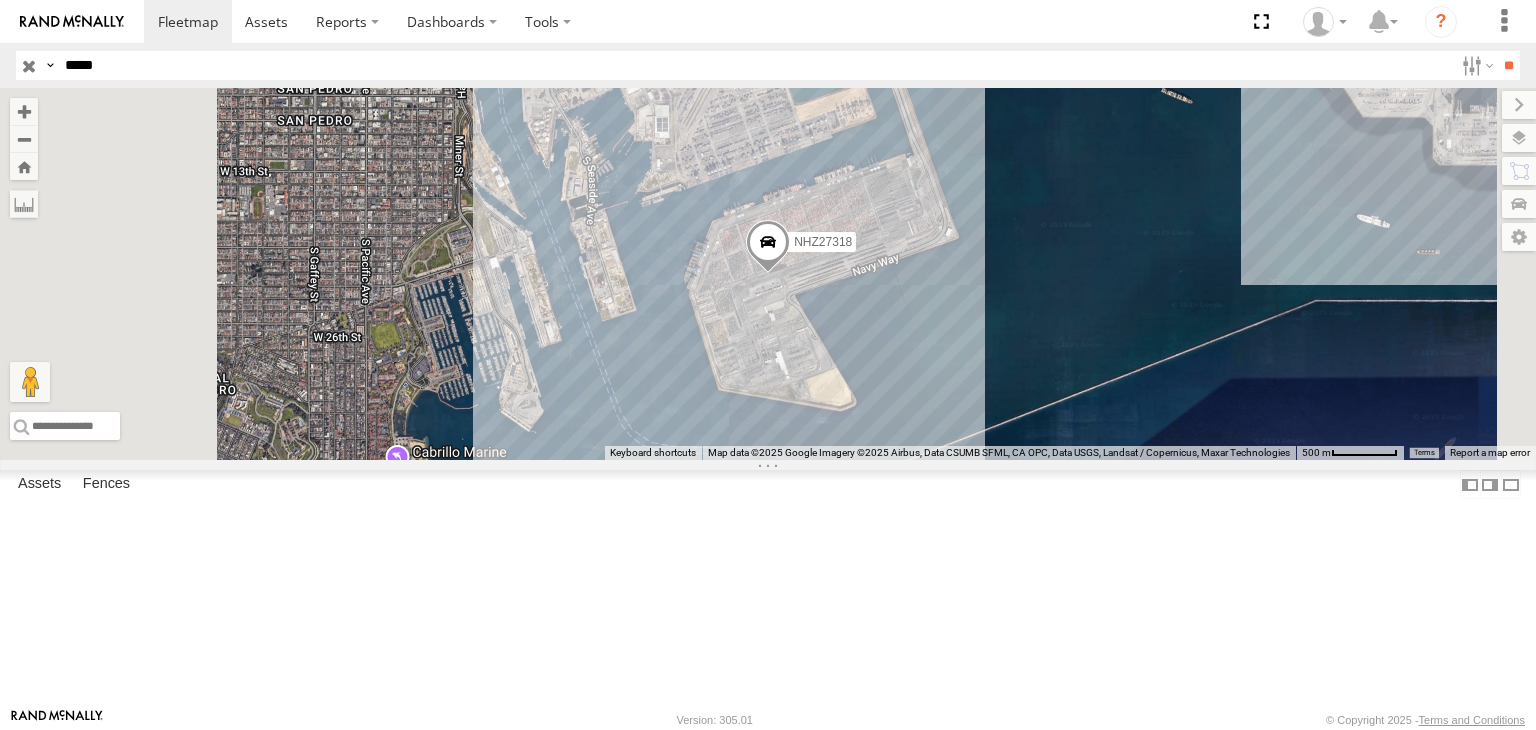 click on "*****" at bounding box center [755, 65] 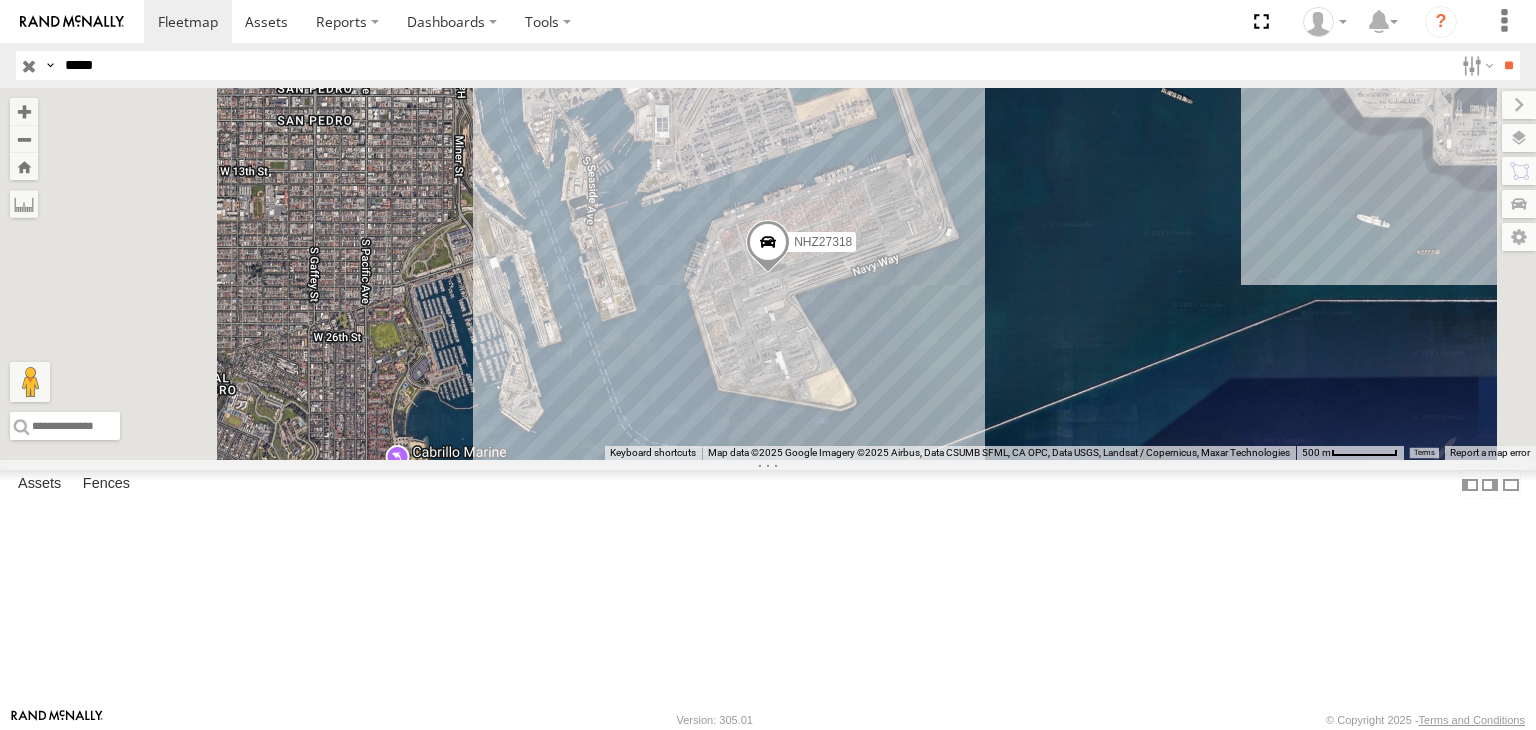 click on "**" at bounding box center (1508, 65) 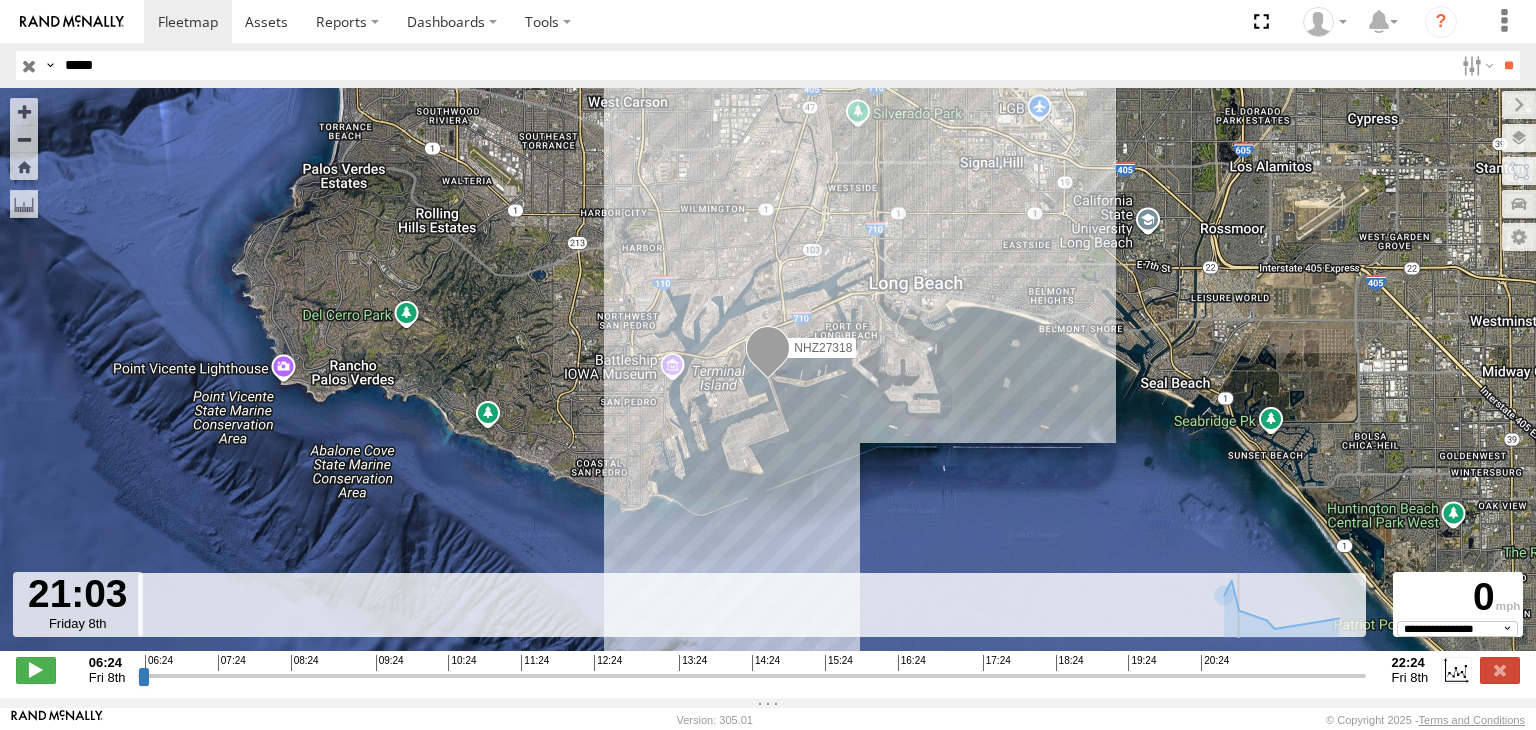 drag, startPoint x: 144, startPoint y: 686, endPoint x: 1257, endPoint y: 654, distance: 1113.46 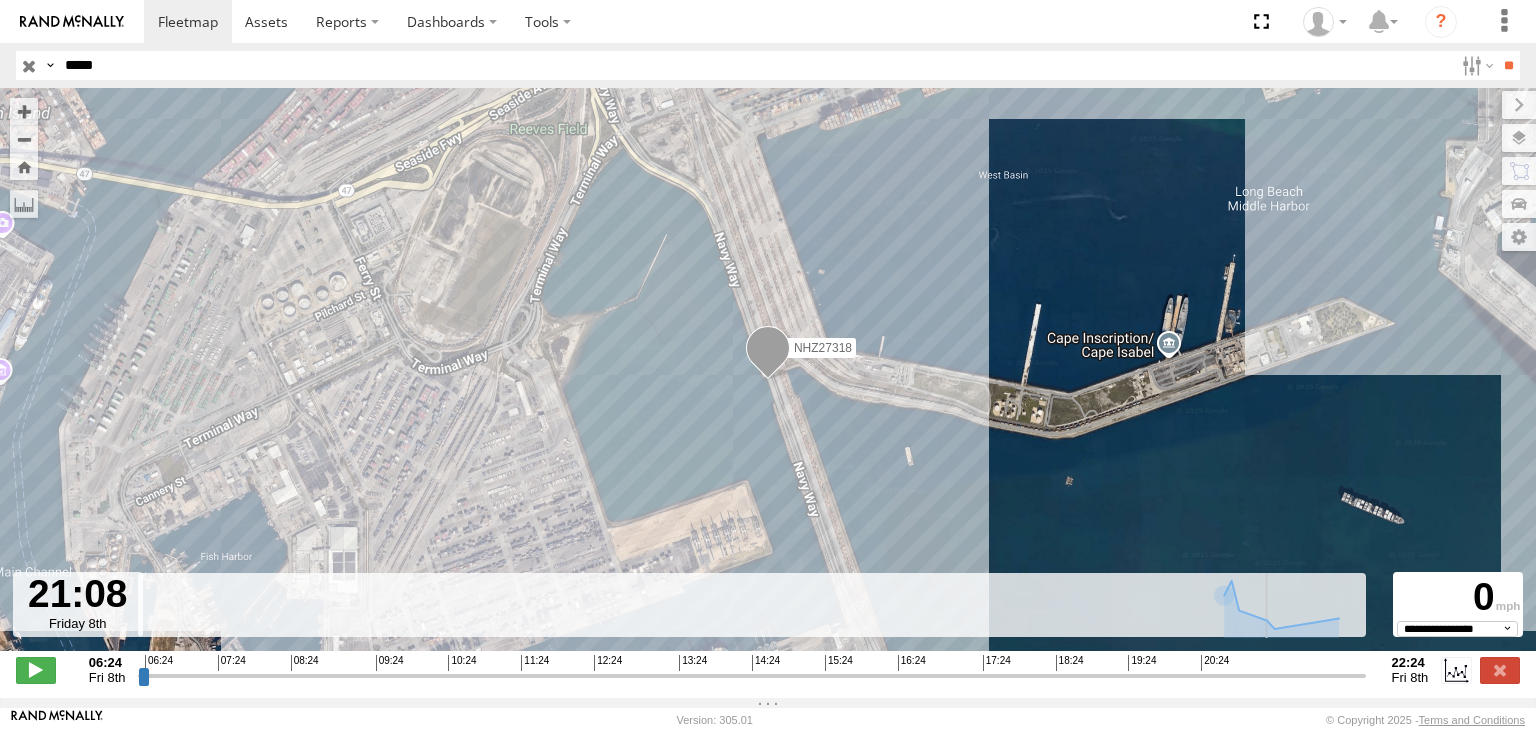 type on "**********" 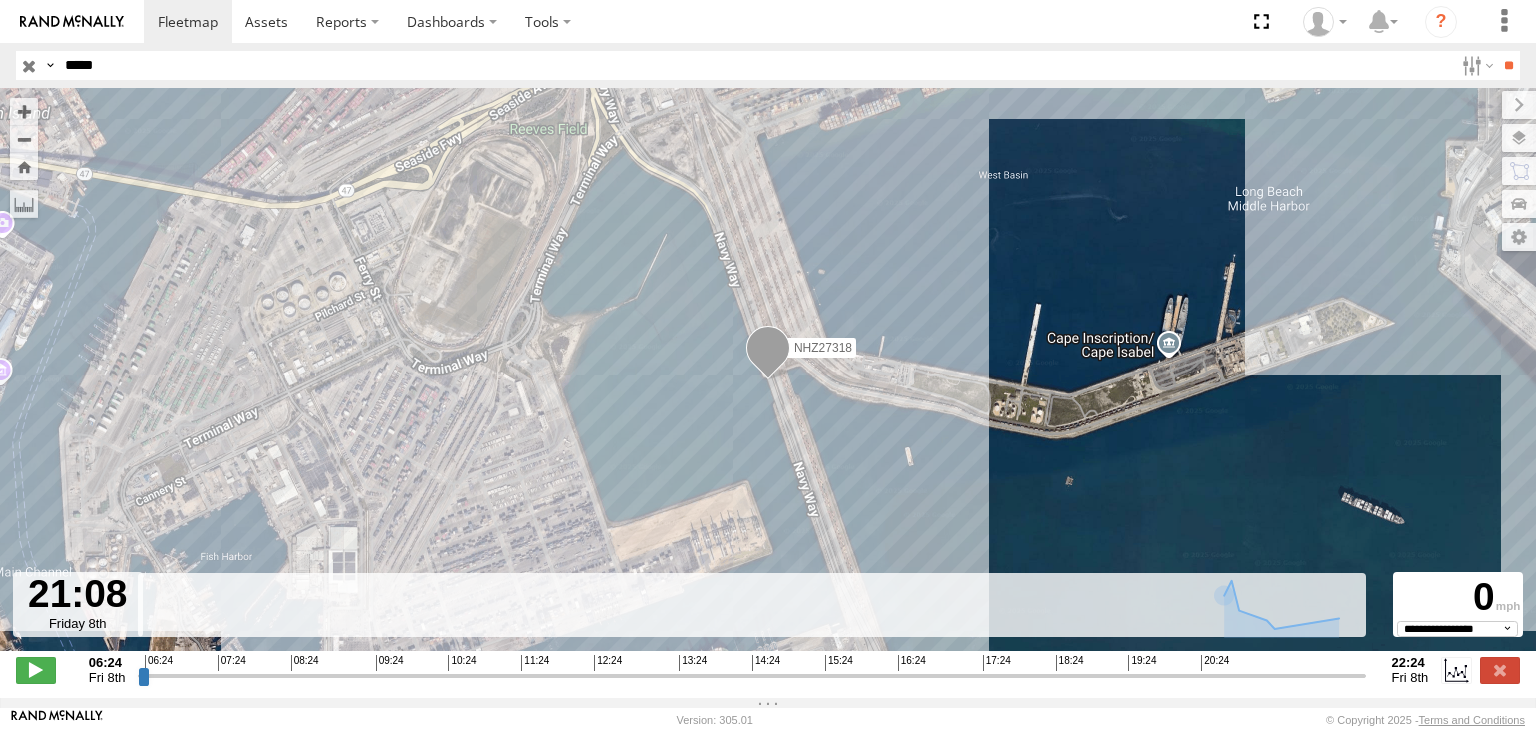 click on "*****" at bounding box center (755, 65) 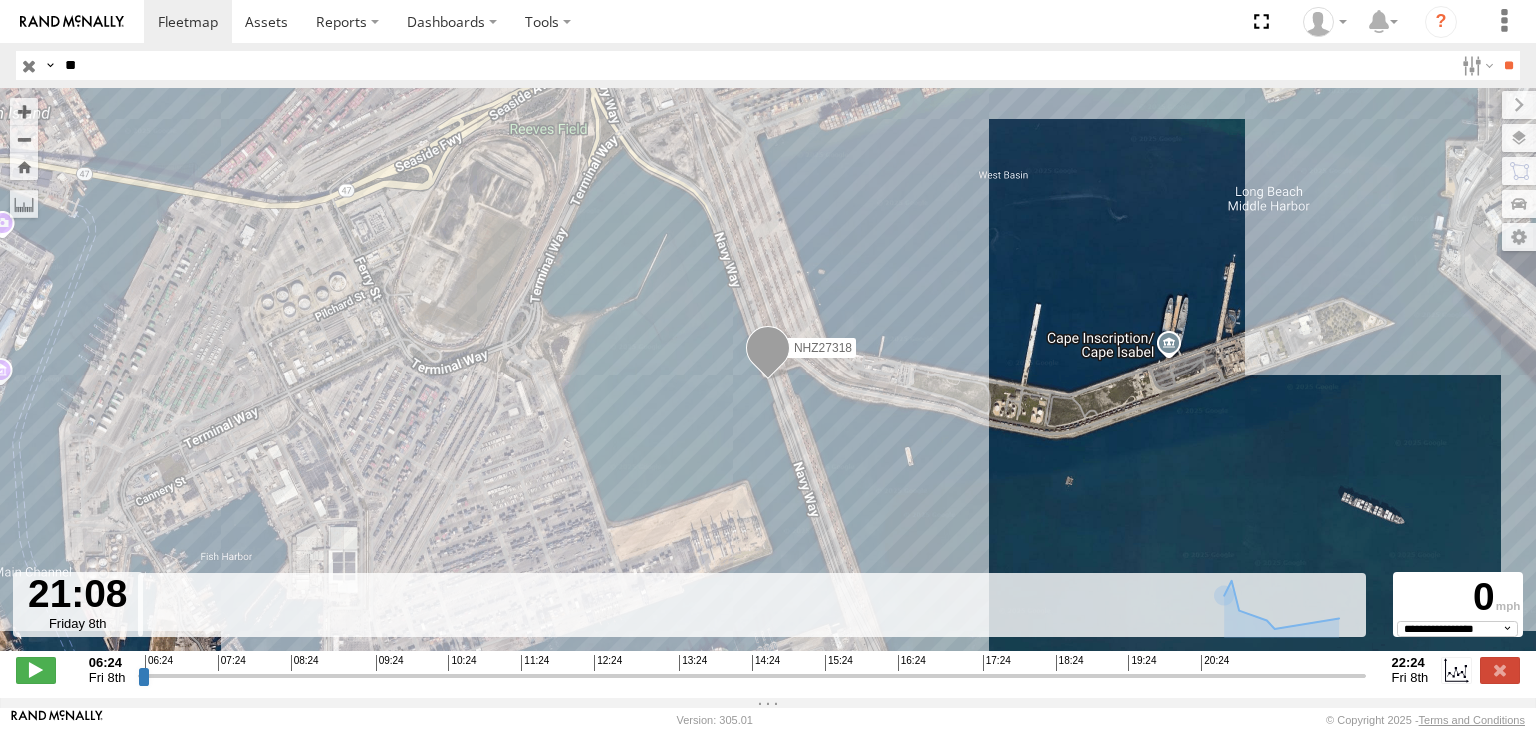 type on "*" 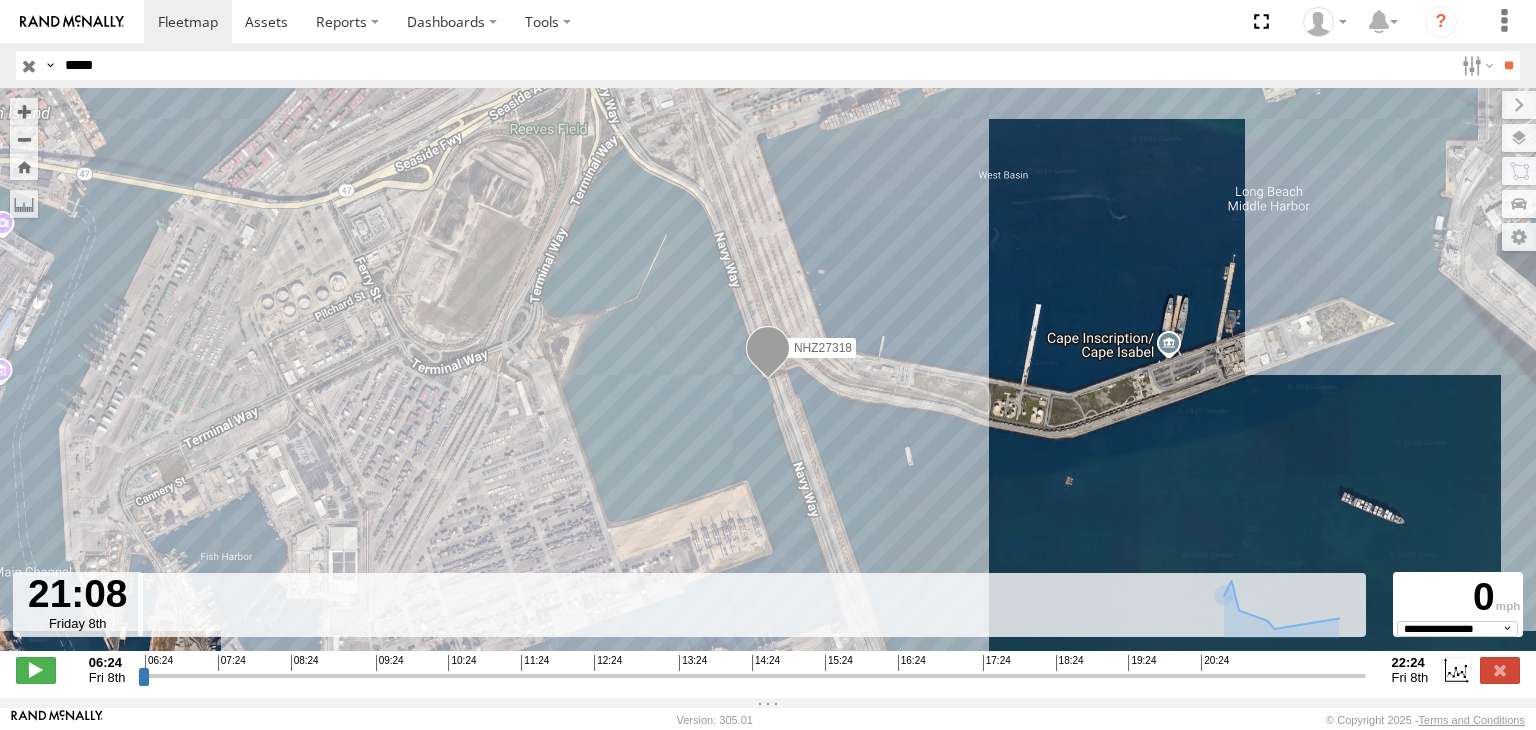 type on "*****" 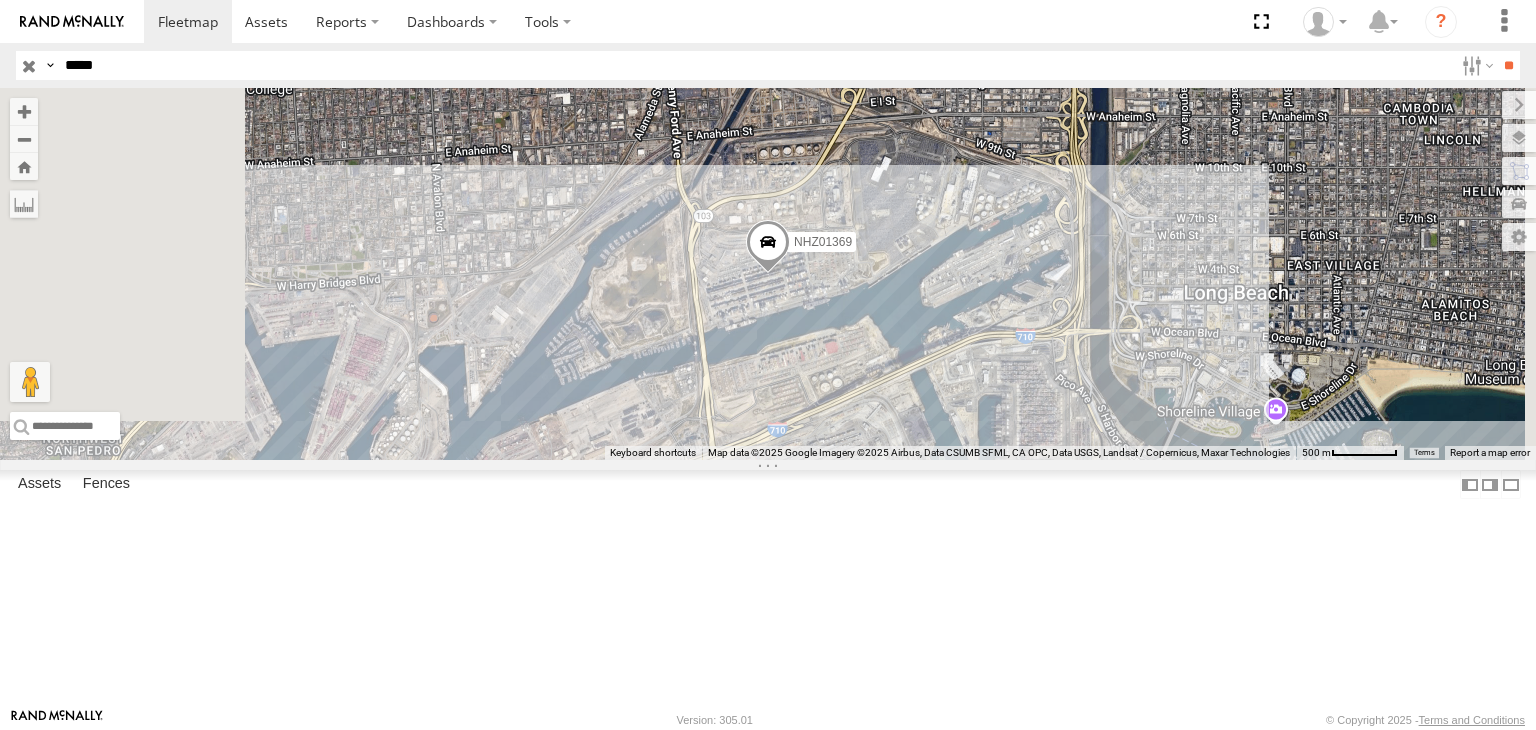 click at bounding box center [0, 0] 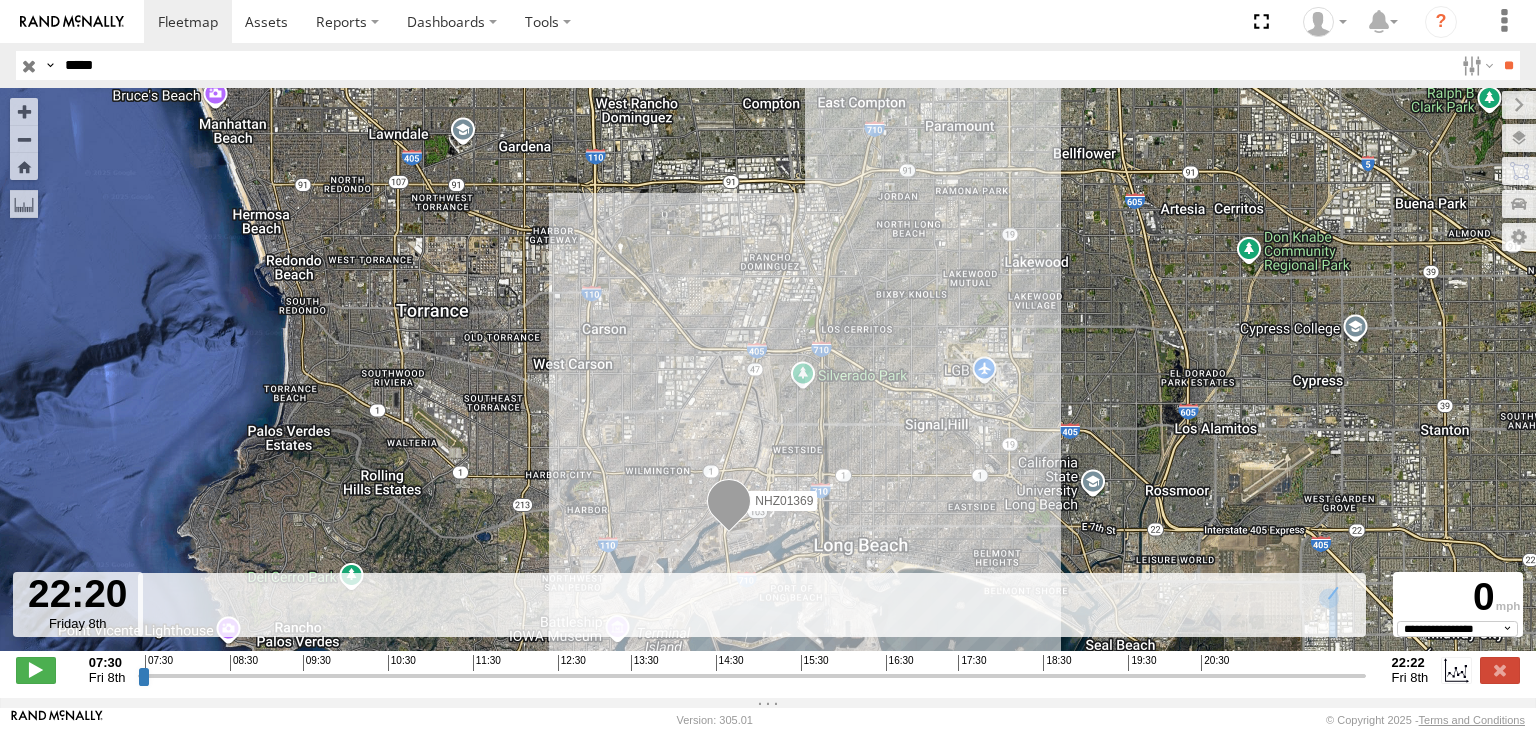 drag, startPoint x: 144, startPoint y: 687, endPoint x: 1346, endPoint y: 689, distance: 1202.0017 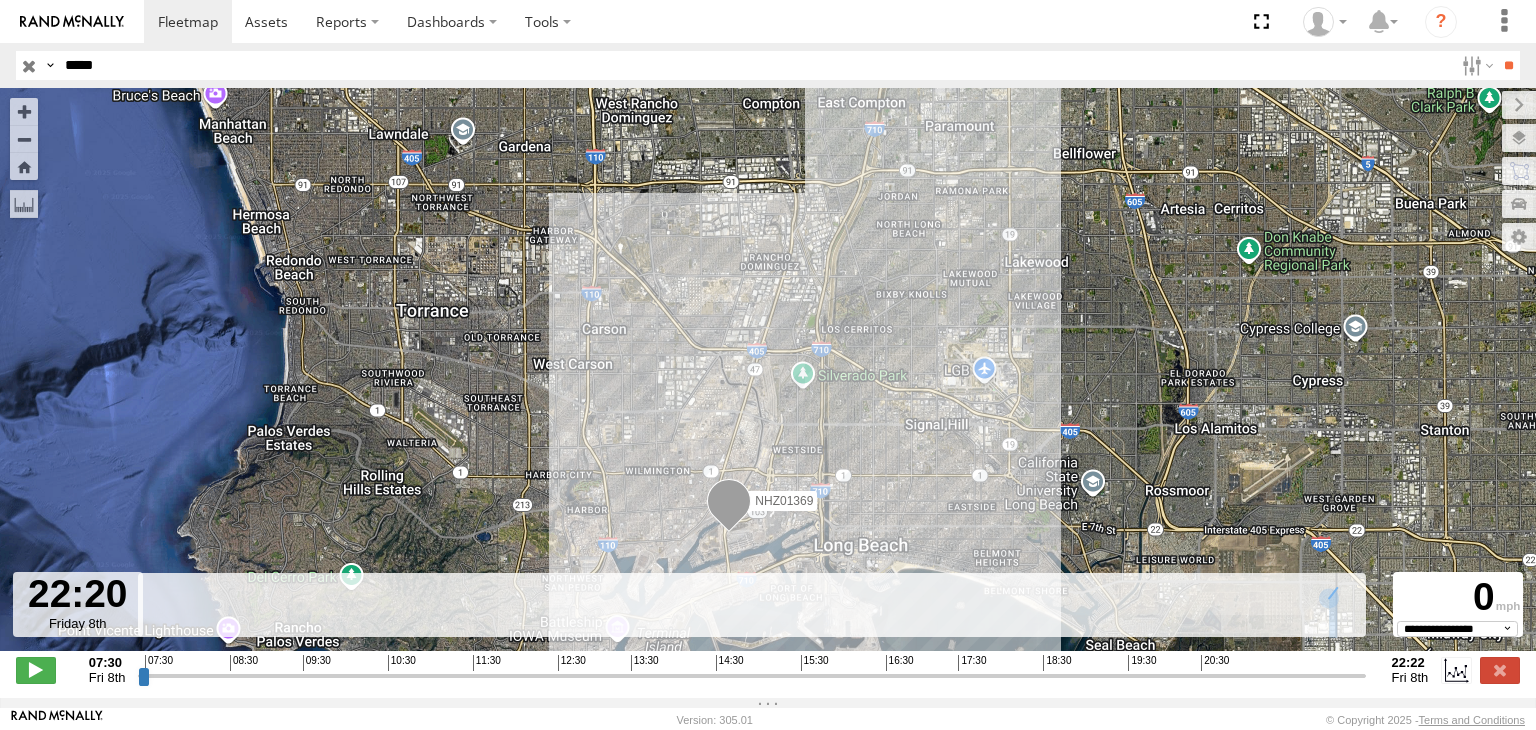 click on "*****" at bounding box center [755, 65] 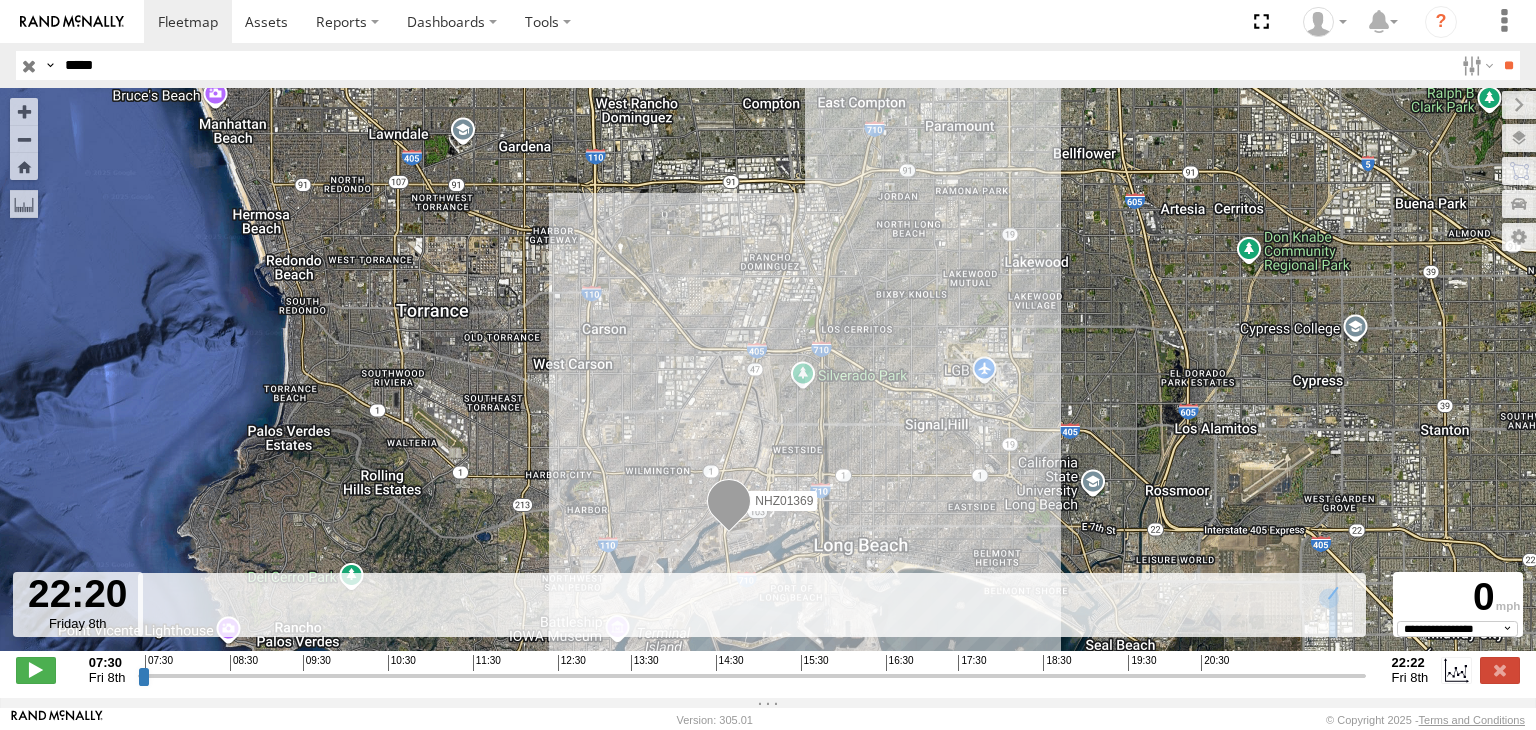 type on "*****" 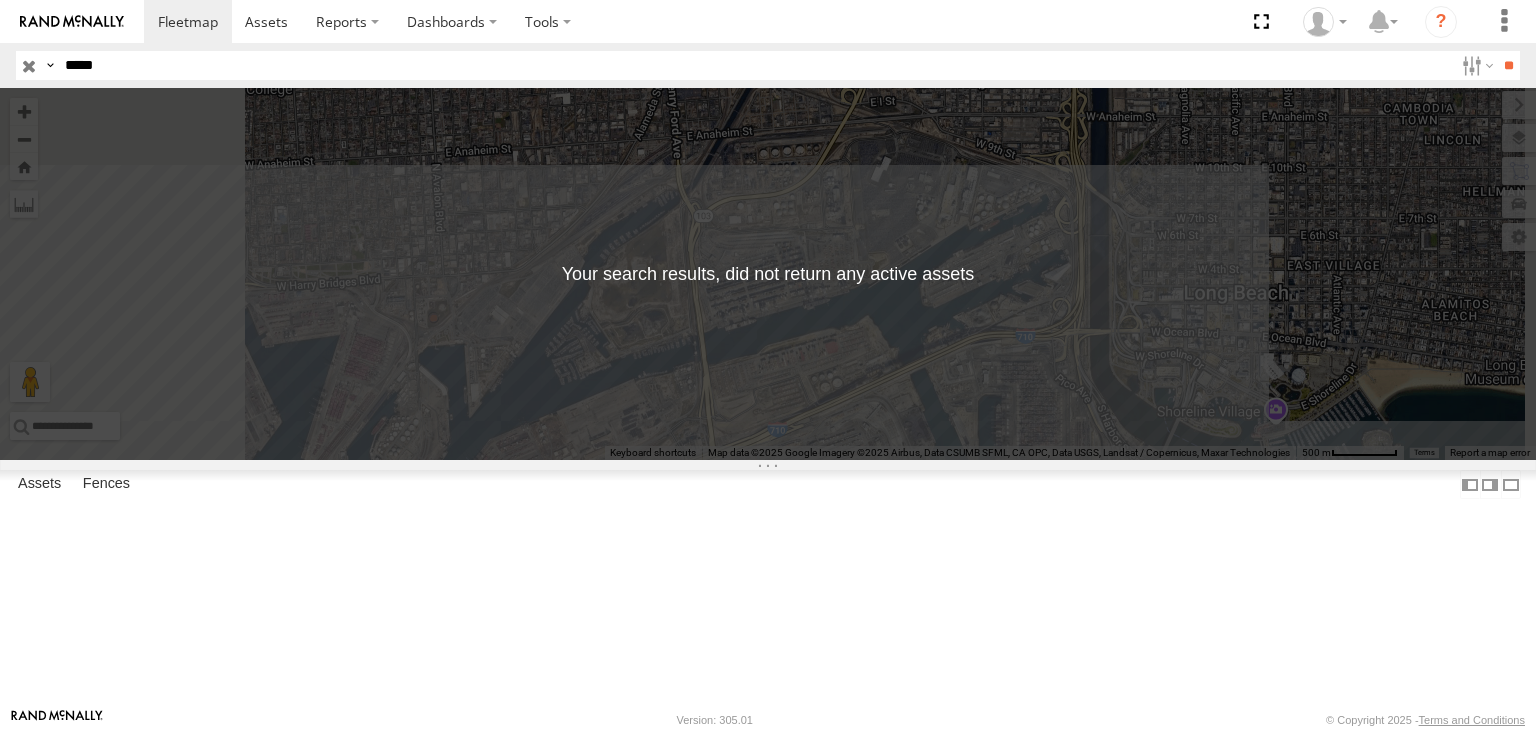 click on "NHZ10901" at bounding box center [0, 0] 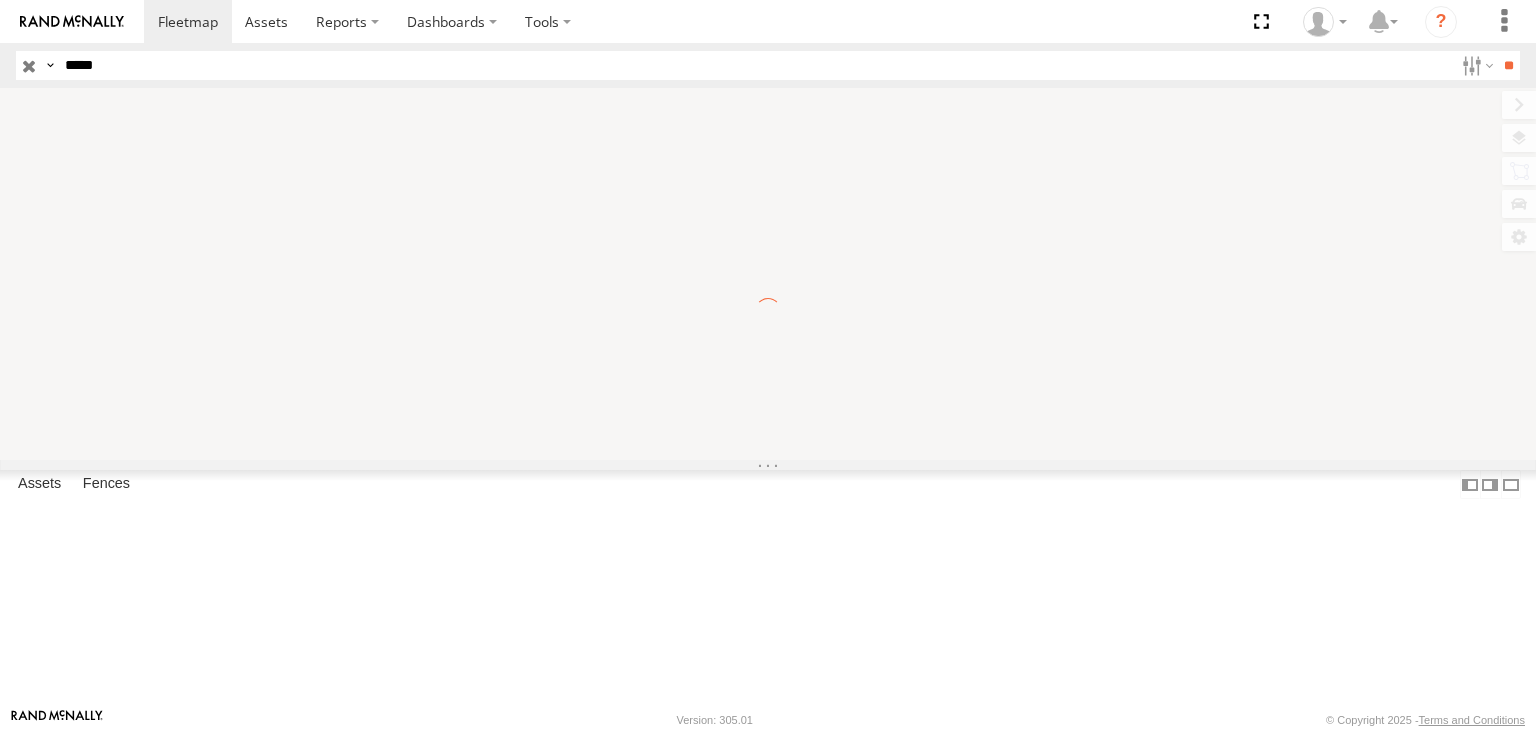 scroll, scrollTop: 0, scrollLeft: 0, axis: both 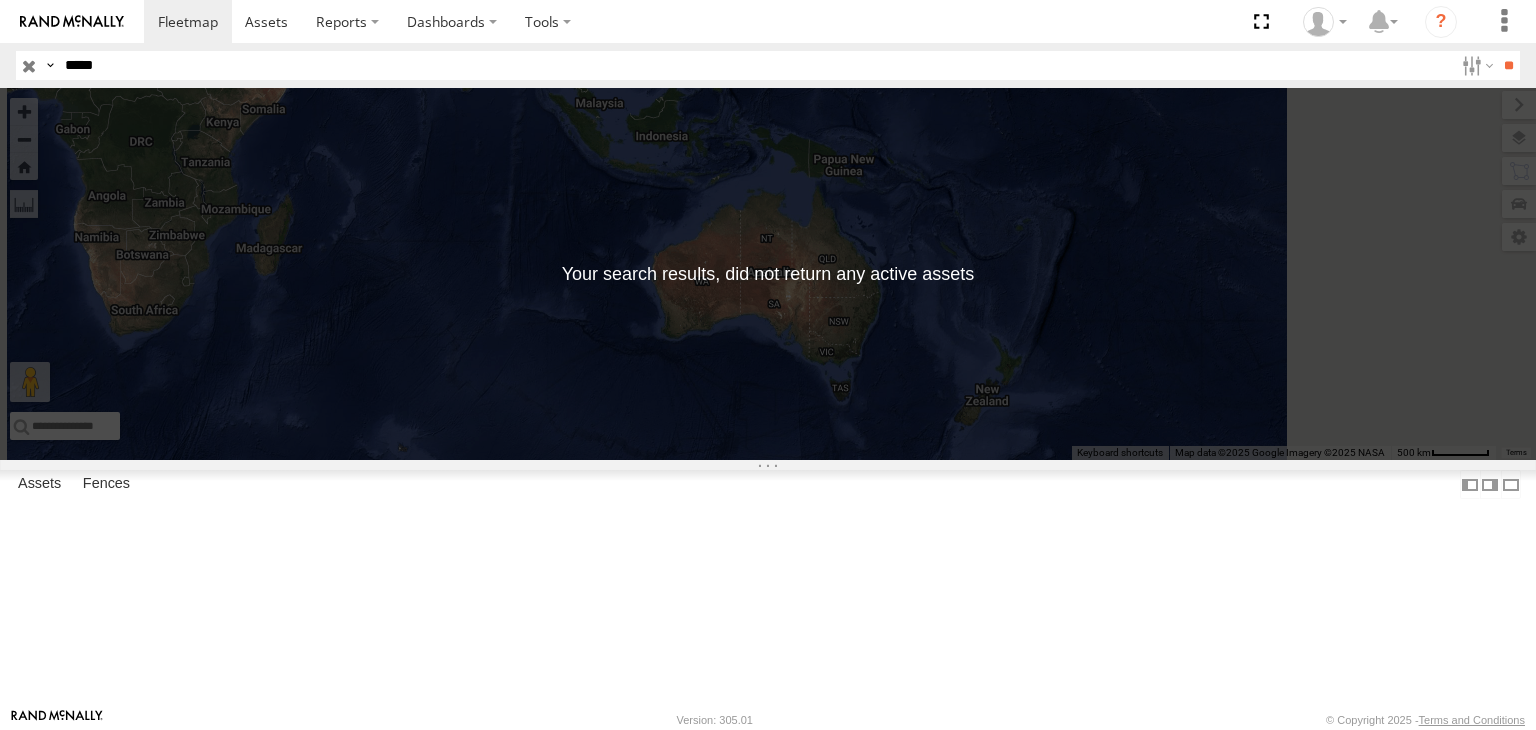 click on "Search Query
Asset ID
Asset Label
Registration
Manufacturer
Model
VIN
Job ID" at bounding box center [768, 65] 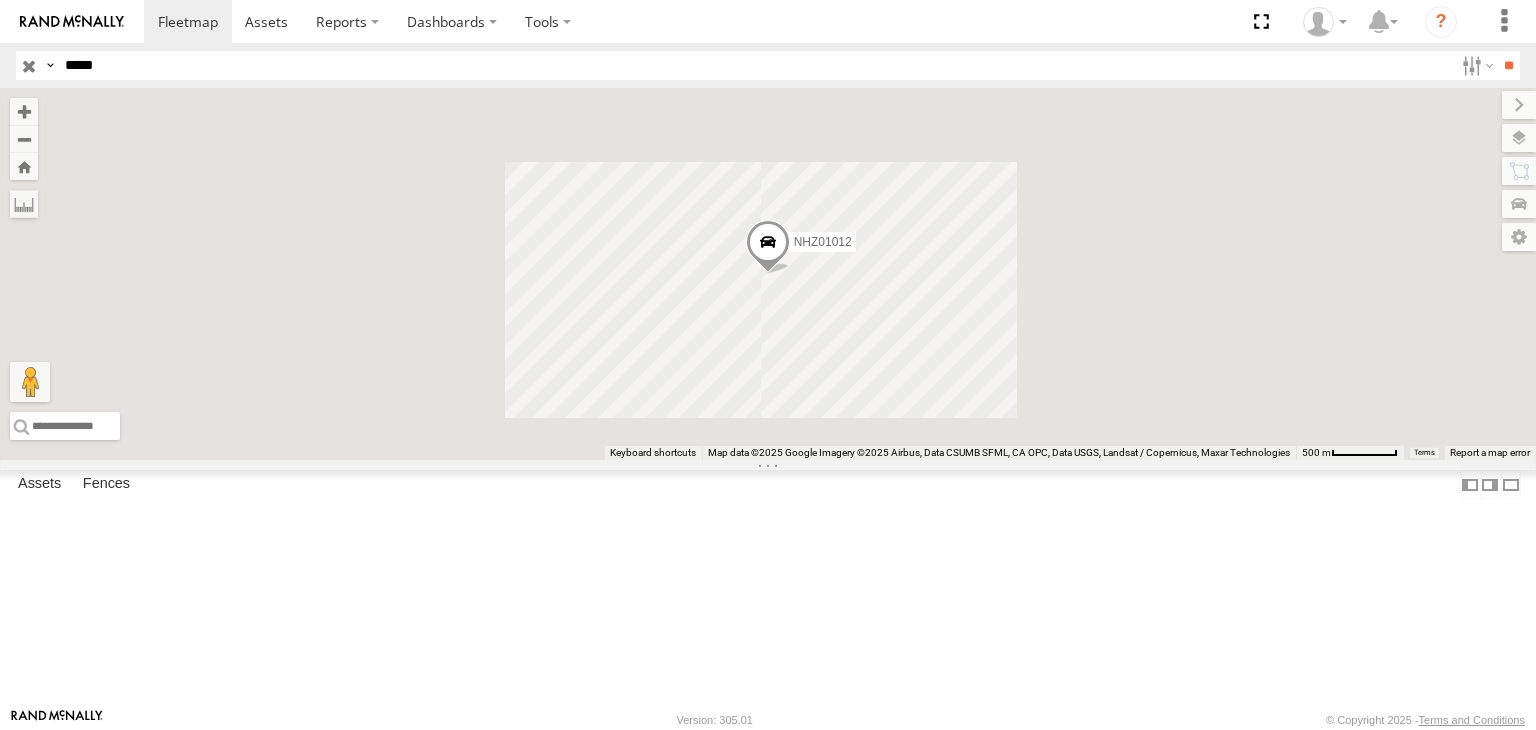 click at bounding box center (0, 0) 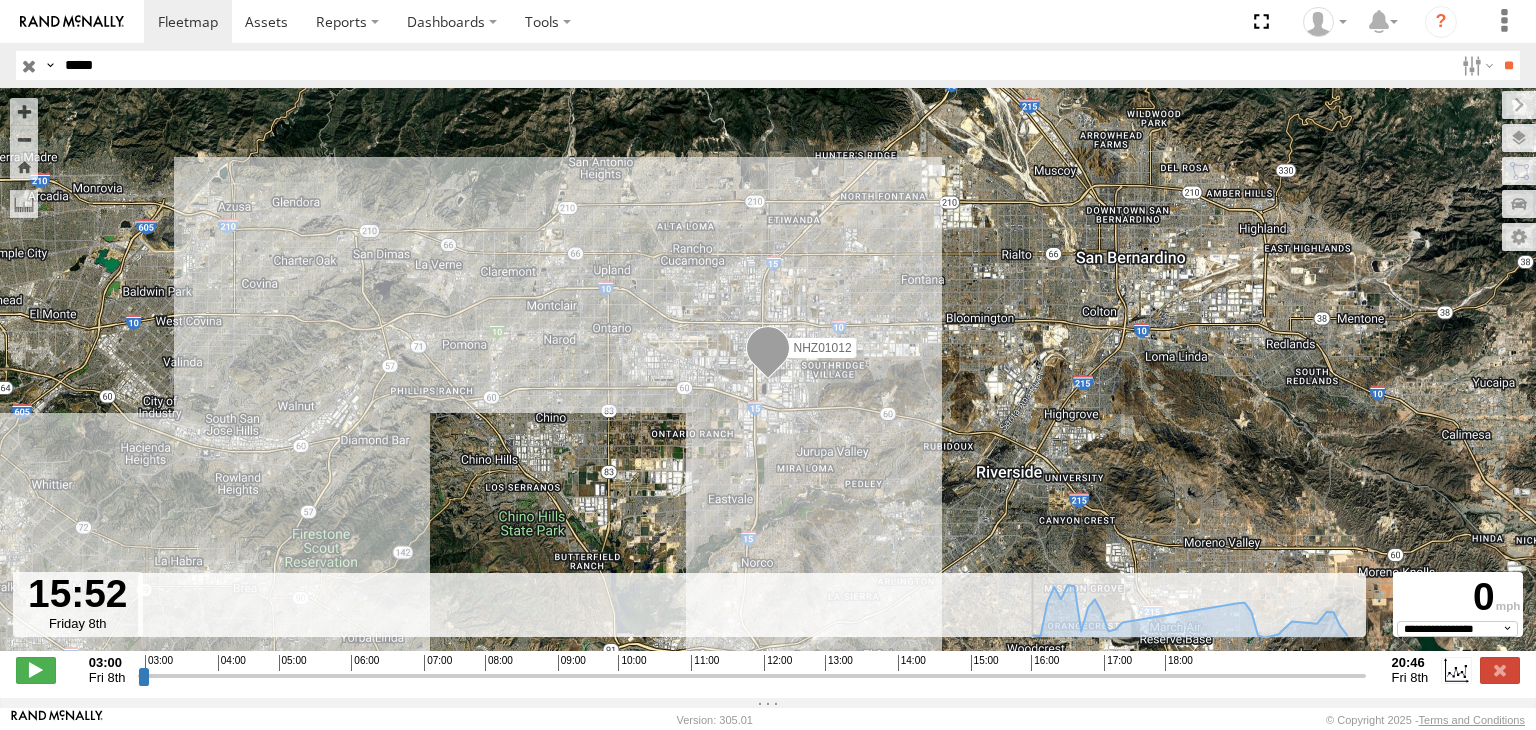 drag, startPoint x: 144, startPoint y: 688, endPoint x: 1034, endPoint y: 621, distance: 892.5184 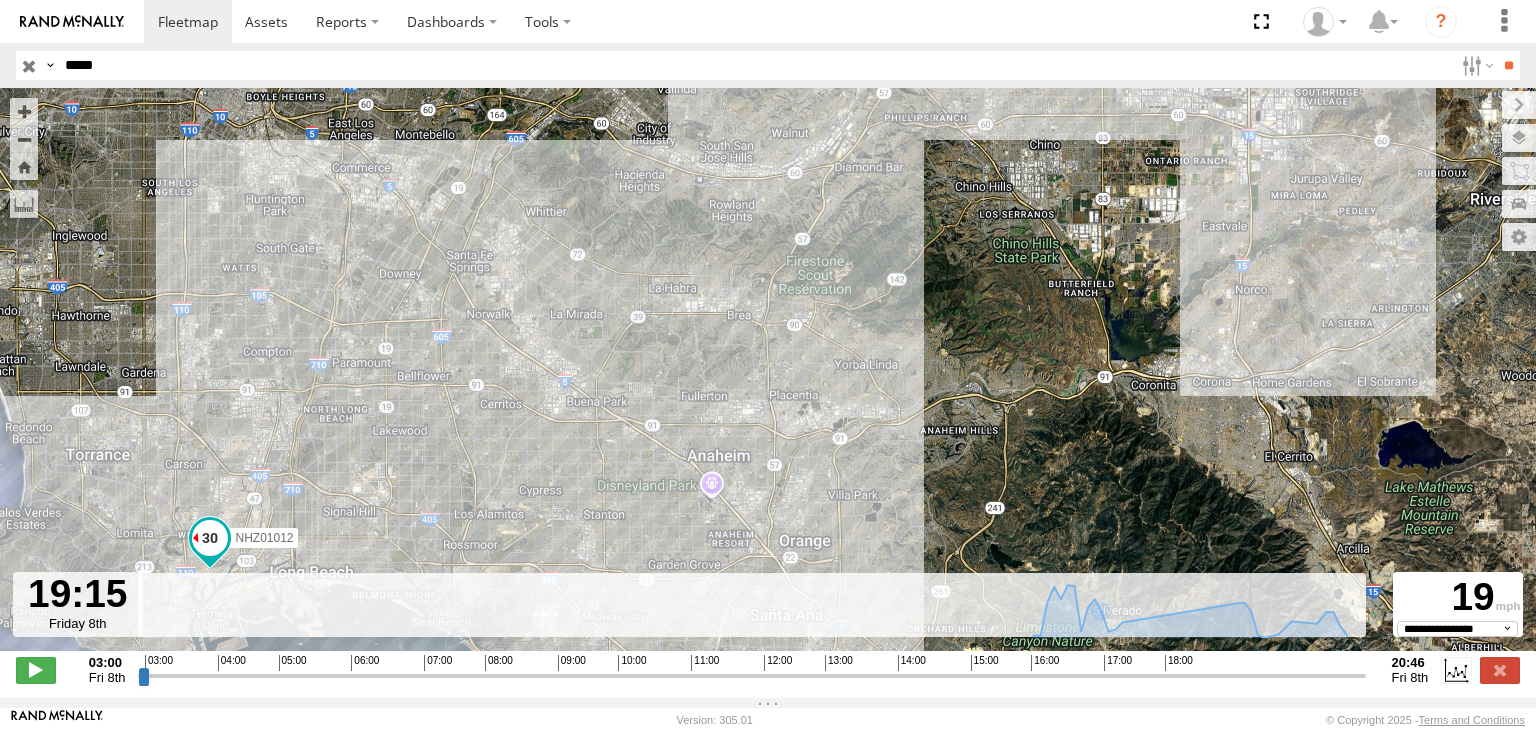 drag, startPoint x: 1032, startPoint y: 689, endPoint x: 1256, endPoint y: 680, distance: 224.18073 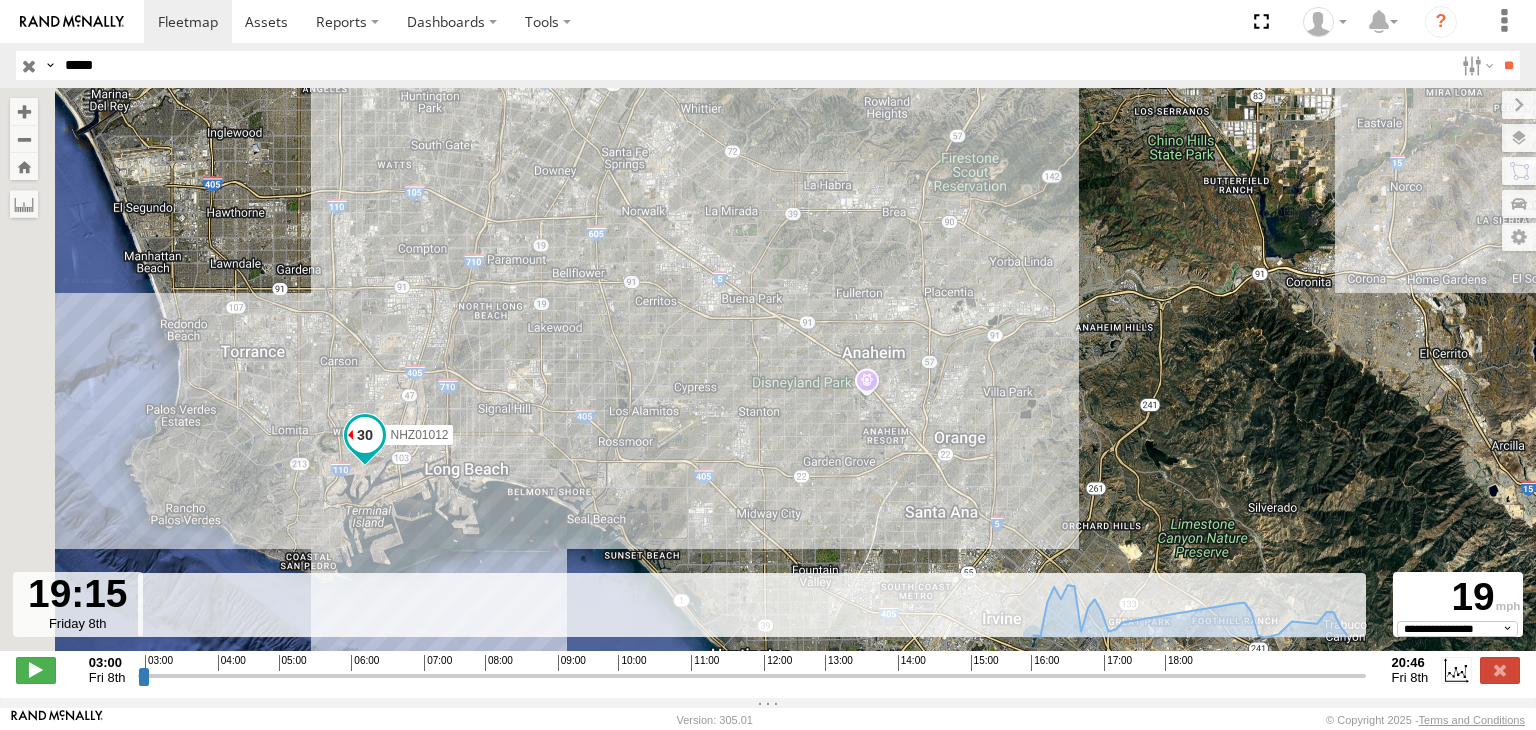 drag, startPoint x: 172, startPoint y: 526, endPoint x: 410, endPoint y: 392, distance: 273.13 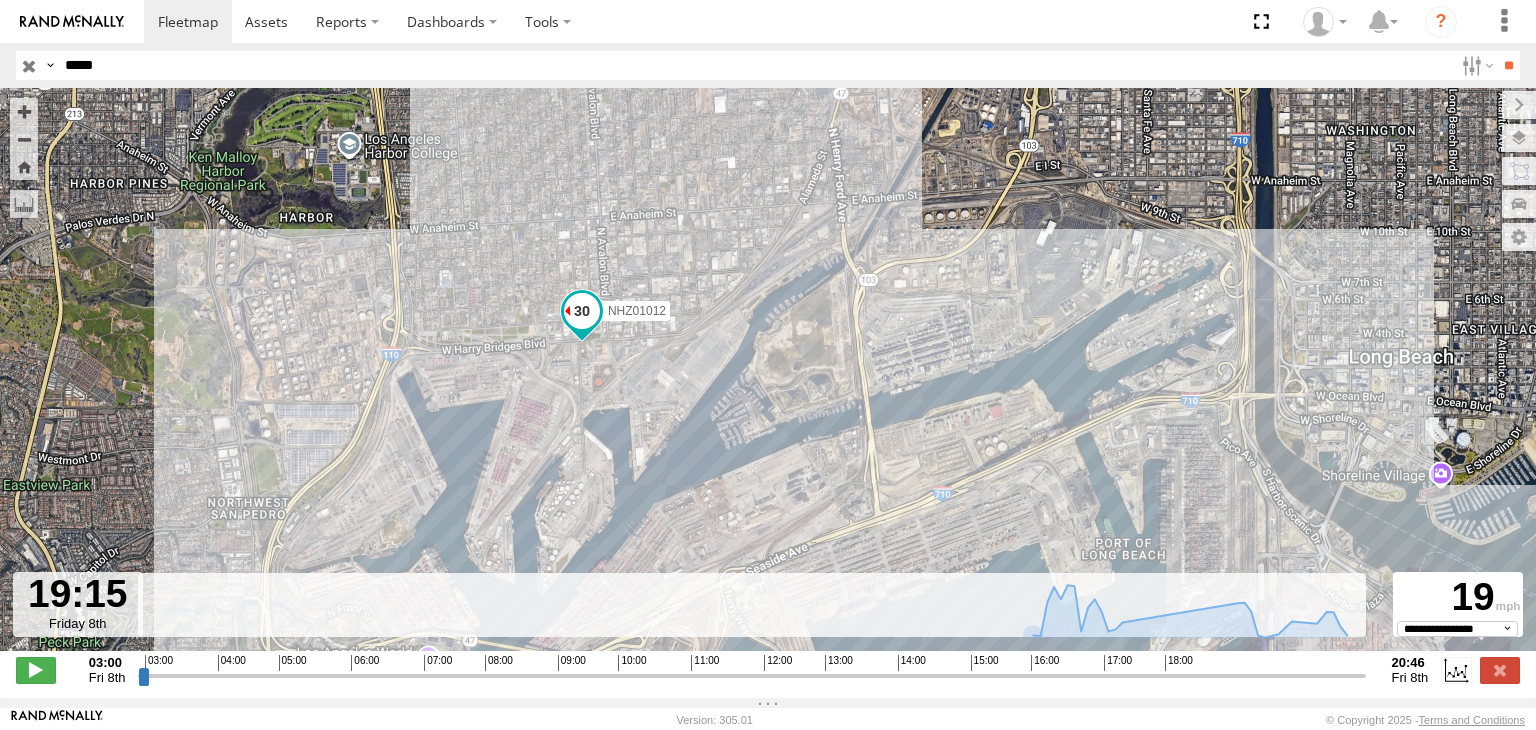 drag, startPoint x: 477, startPoint y: 476, endPoint x: 616, endPoint y: 423, distance: 148.76155 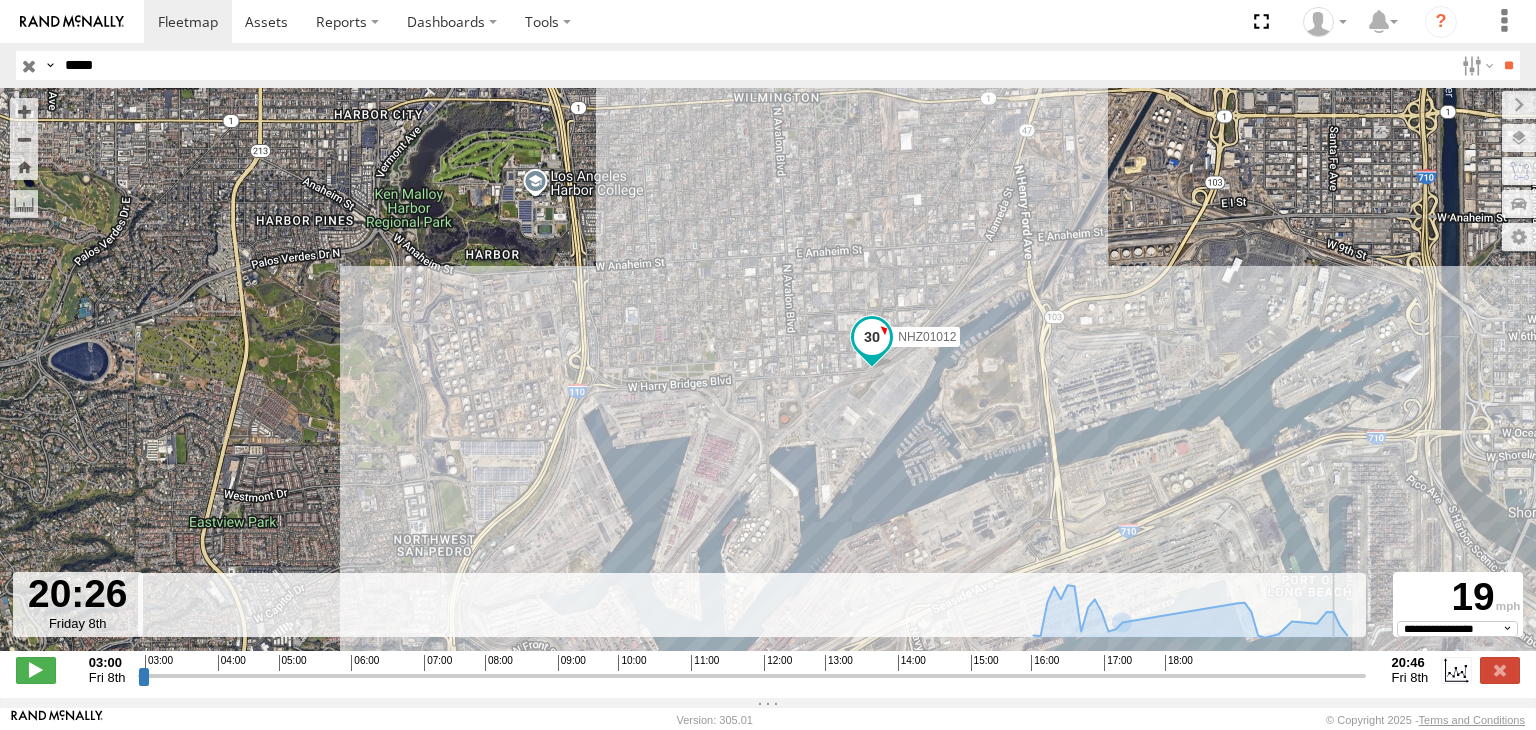 drag, startPoint x: 1259, startPoint y: 688, endPoint x: 1336, endPoint y: 667, distance: 79.81228 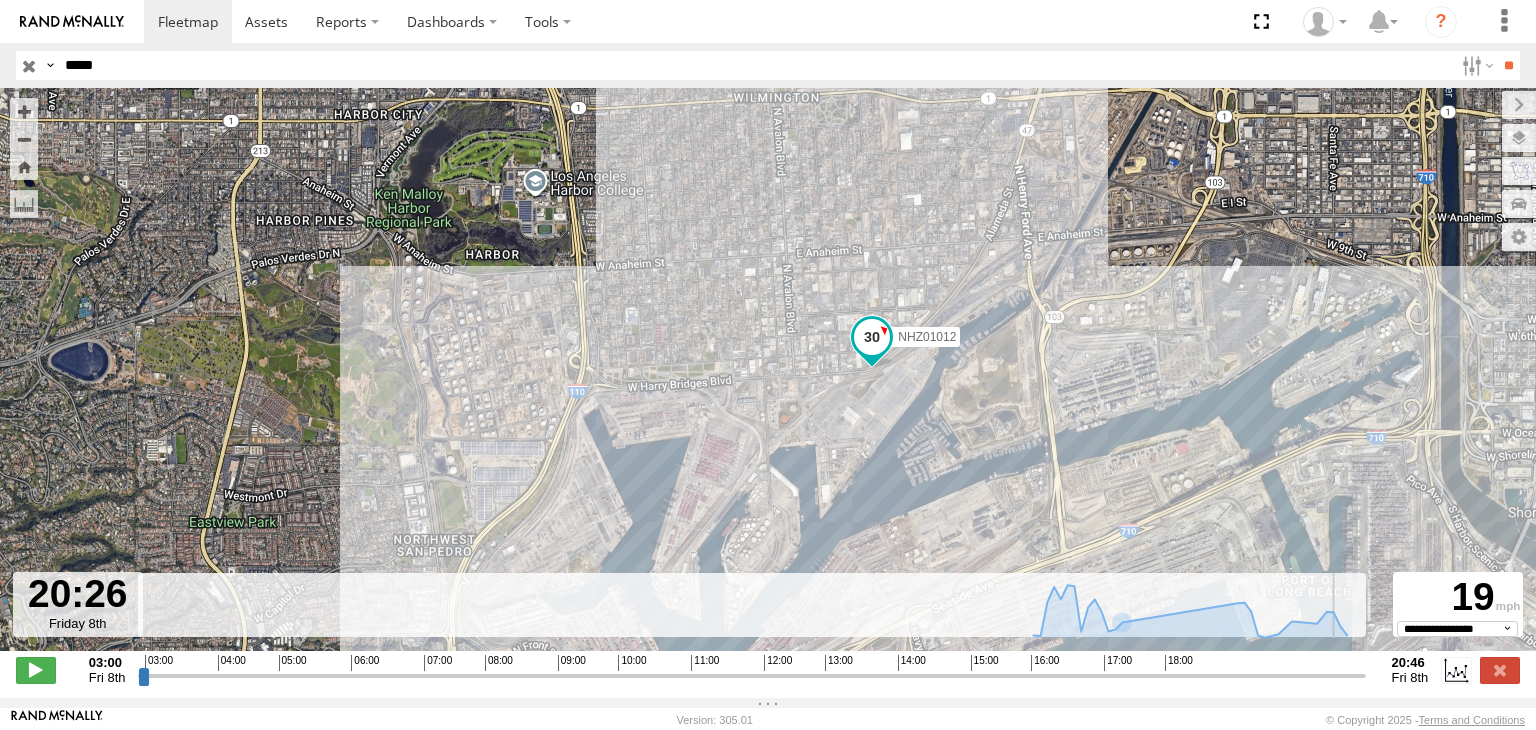 click on "*****" at bounding box center (755, 65) 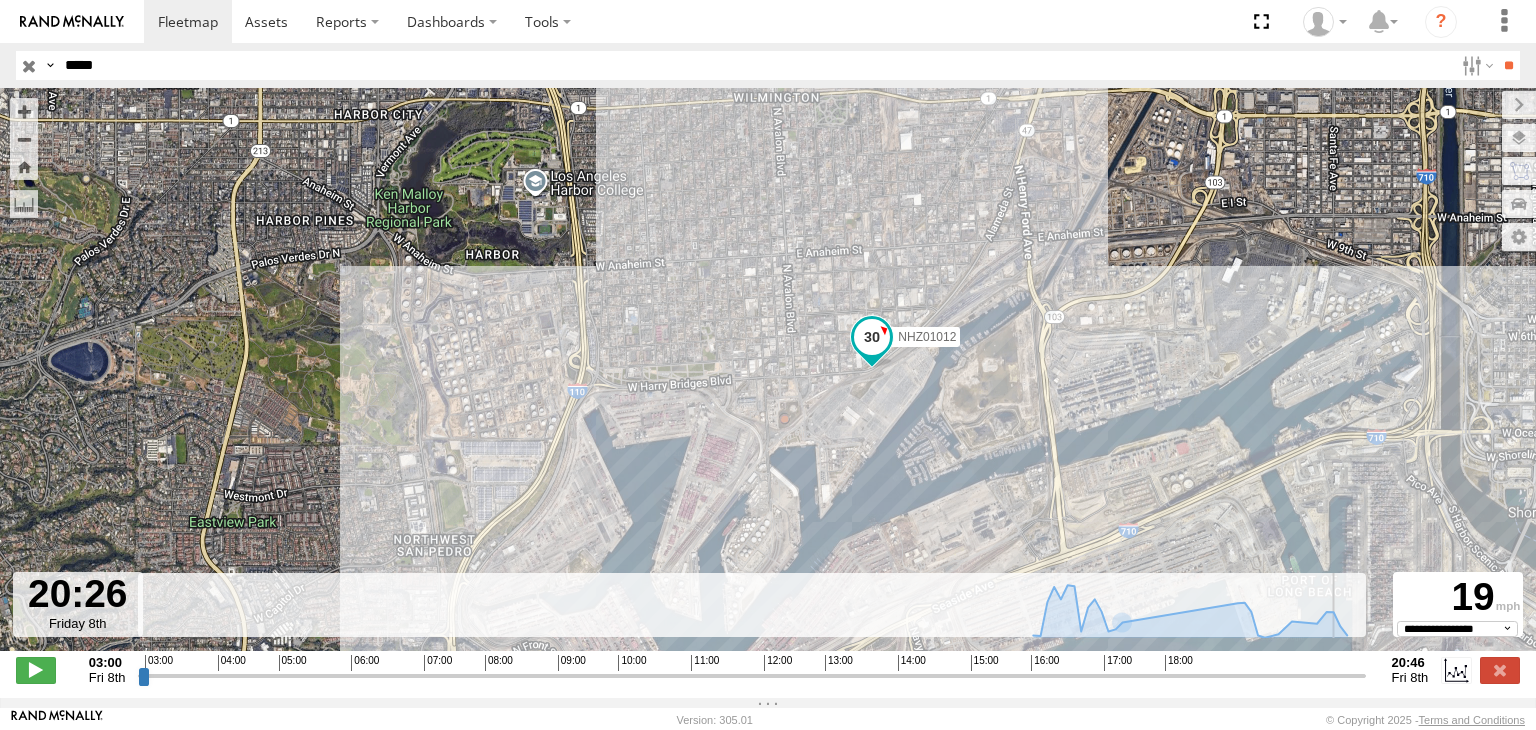 type on "*****" 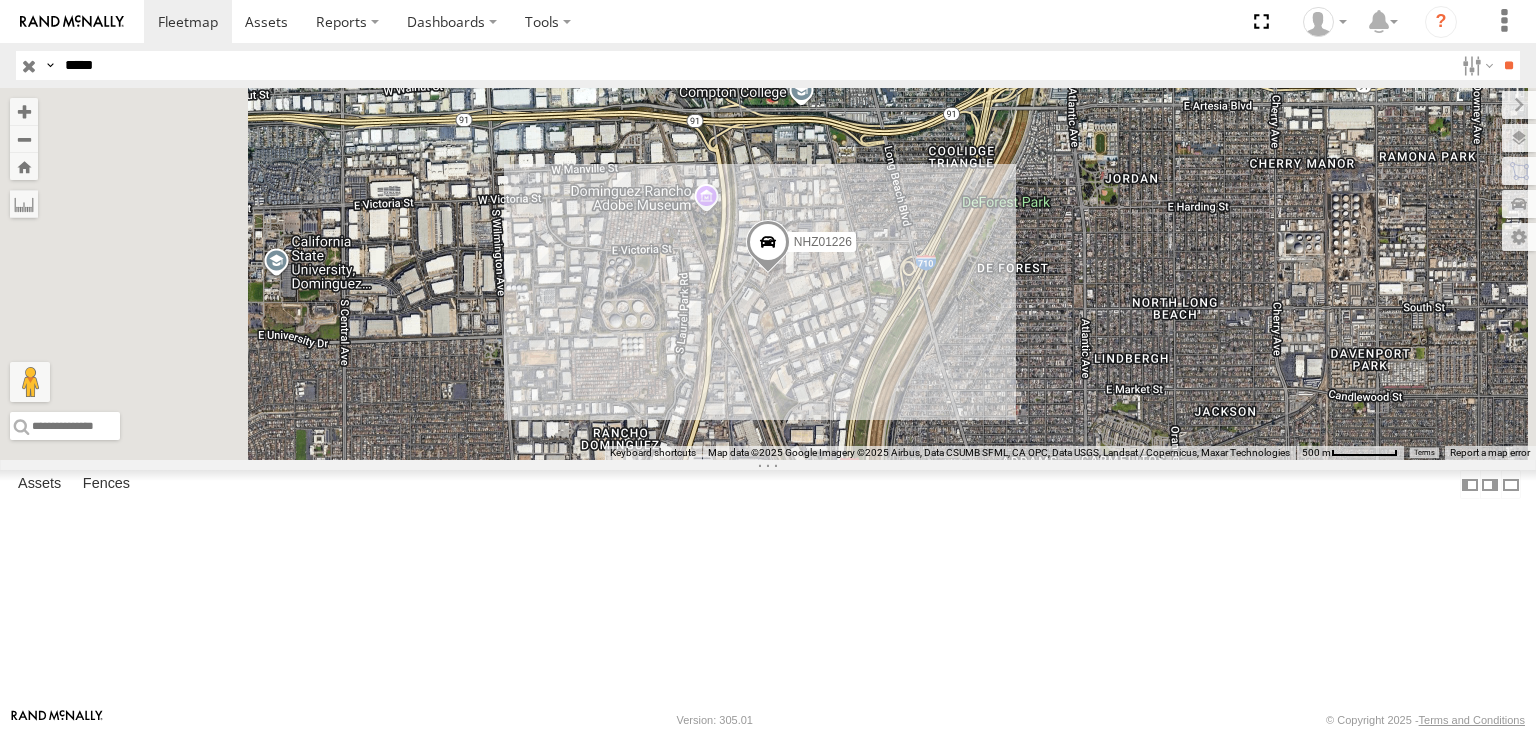 click at bounding box center [0, 0] 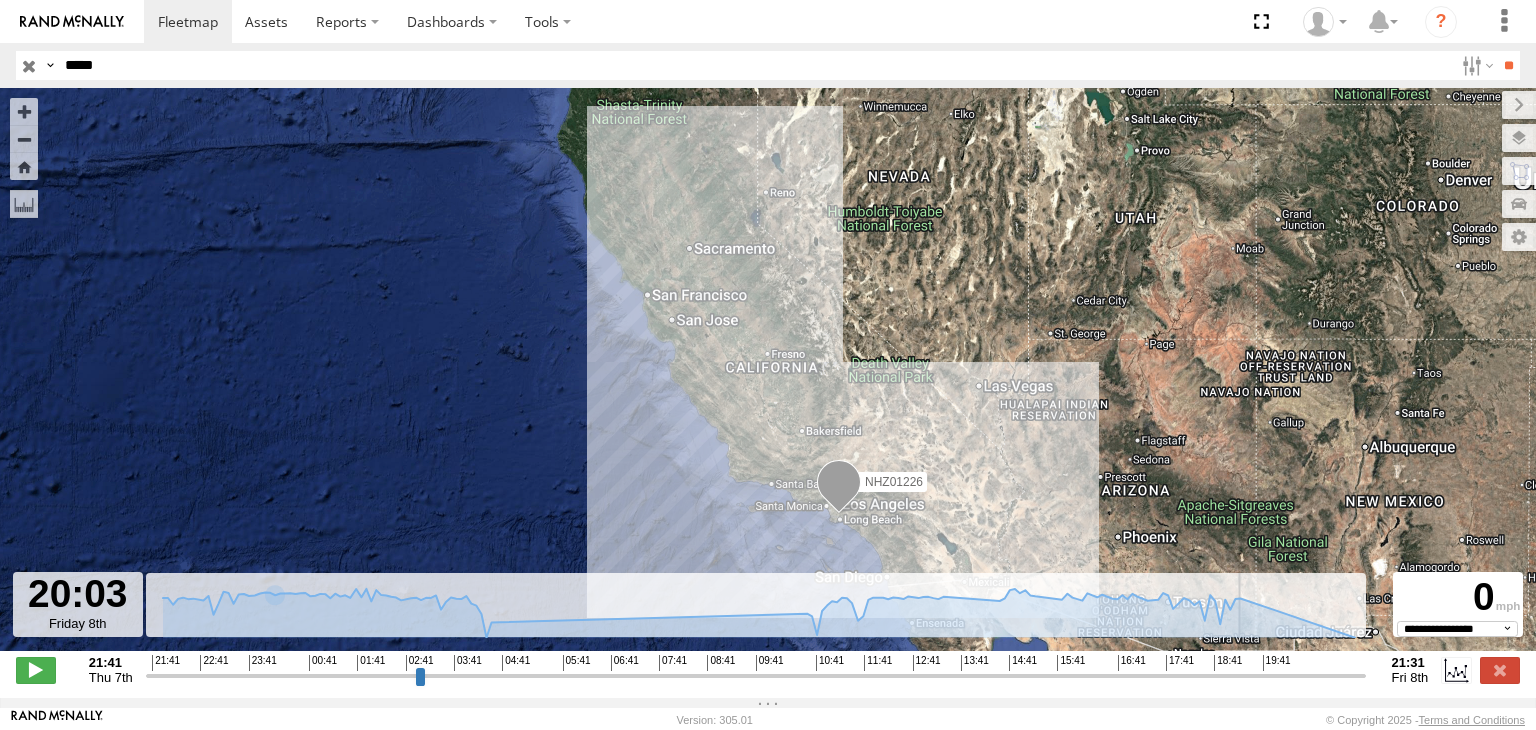 drag, startPoint x: 164, startPoint y: 681, endPoint x: 1285, endPoint y: 680, distance: 1121.0005 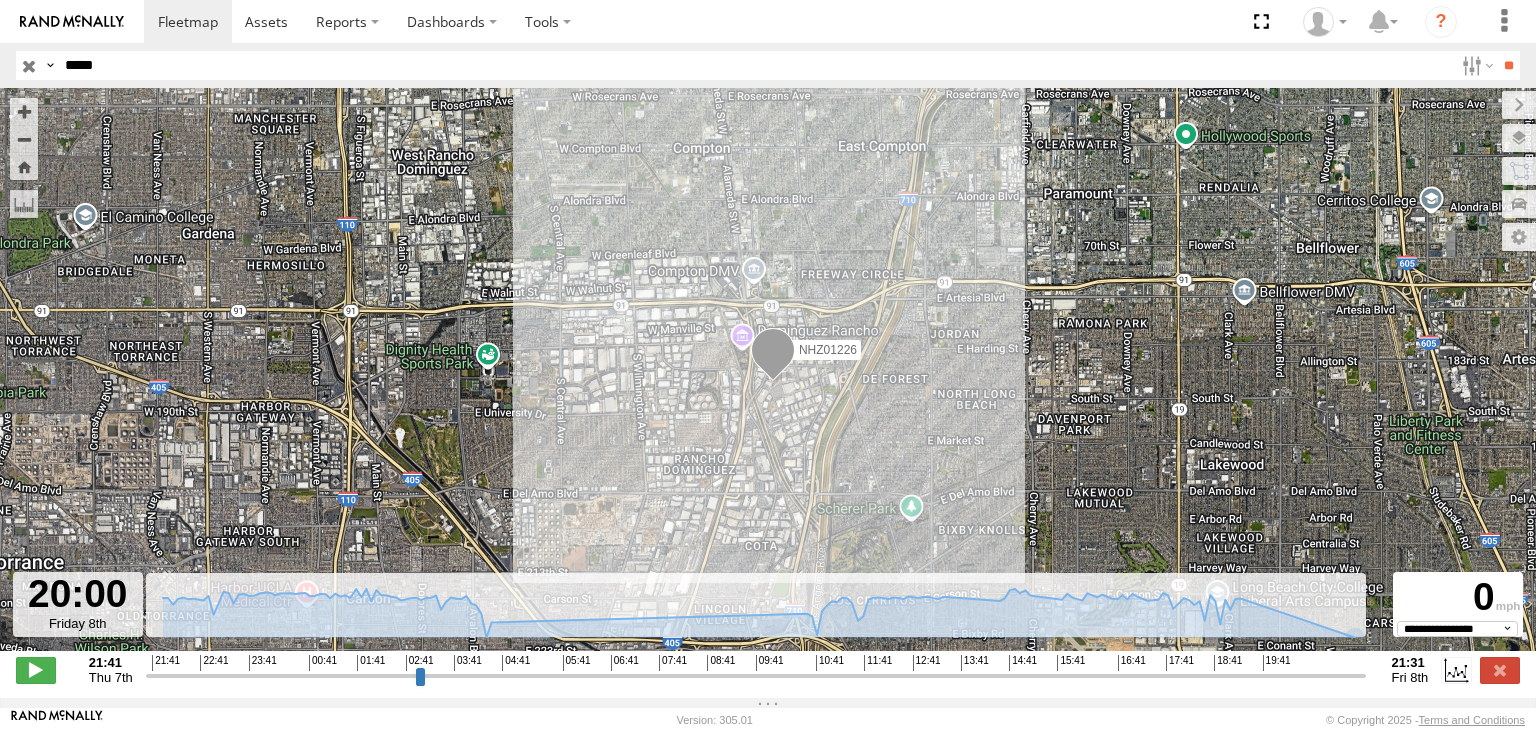 drag, startPoint x: 1284, startPoint y: 691, endPoint x: 1282, endPoint y: 675, distance: 16.124516 